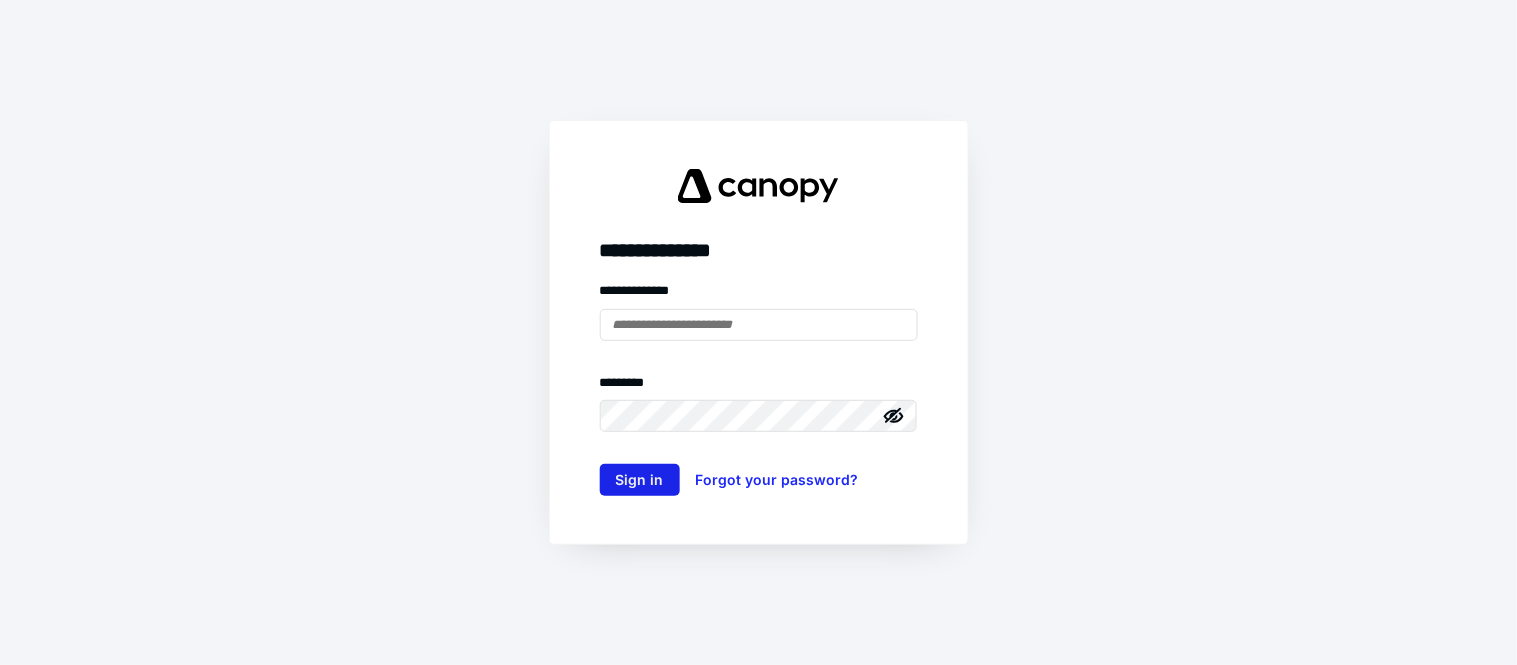 scroll, scrollTop: 0, scrollLeft: 0, axis: both 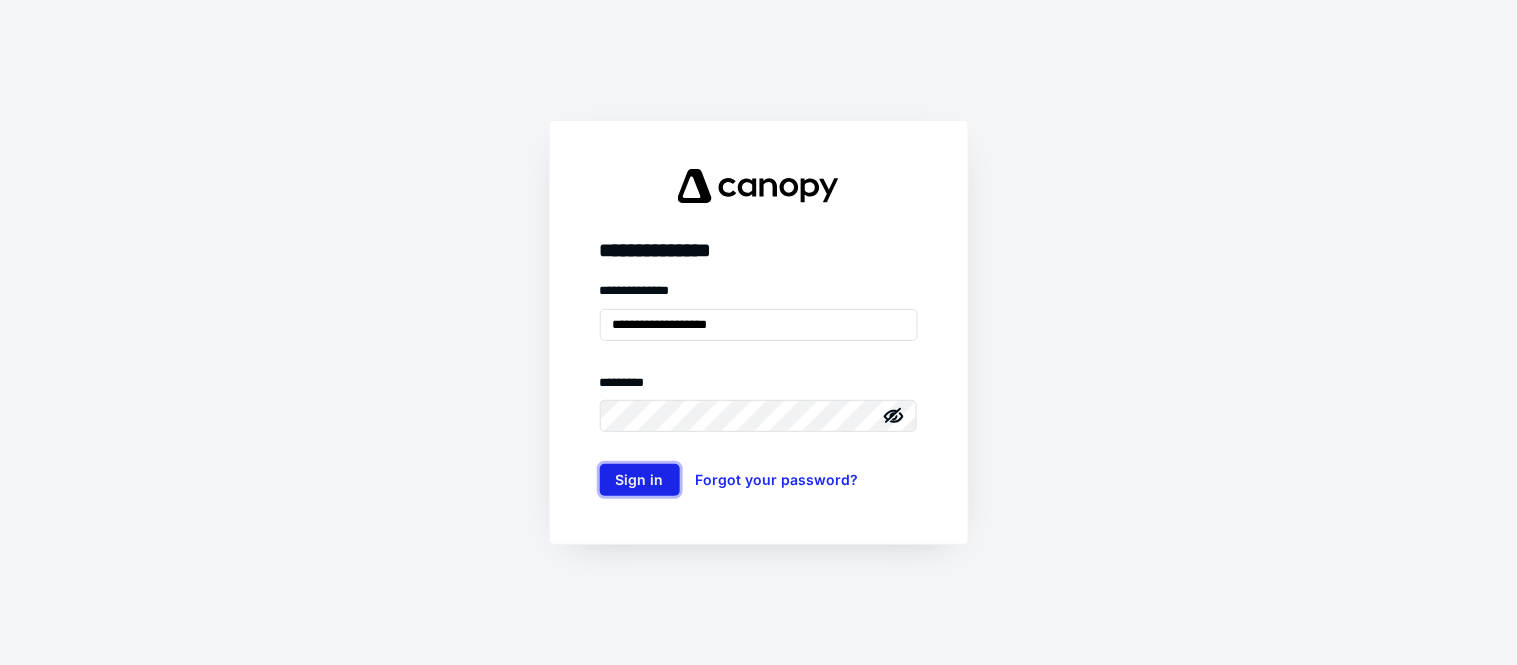 click on "Sign in" at bounding box center (640, 480) 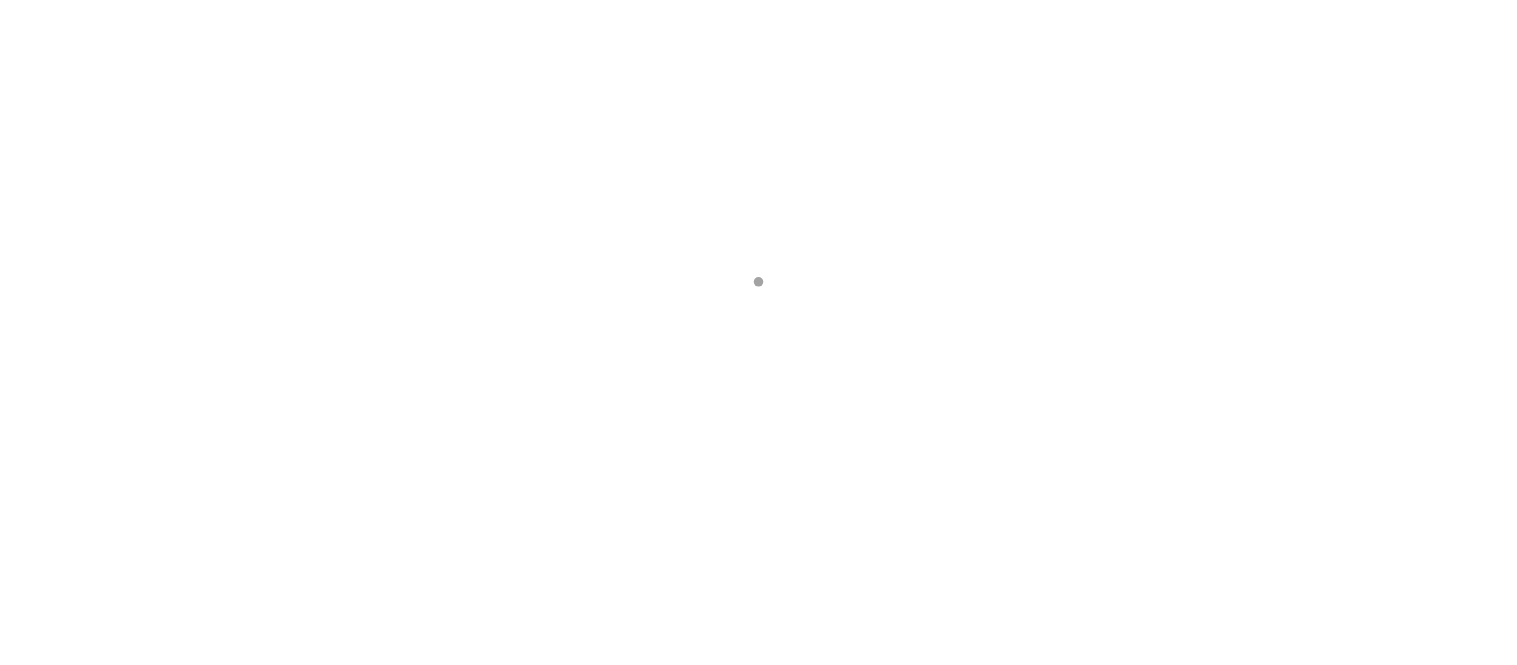 scroll, scrollTop: 0, scrollLeft: 0, axis: both 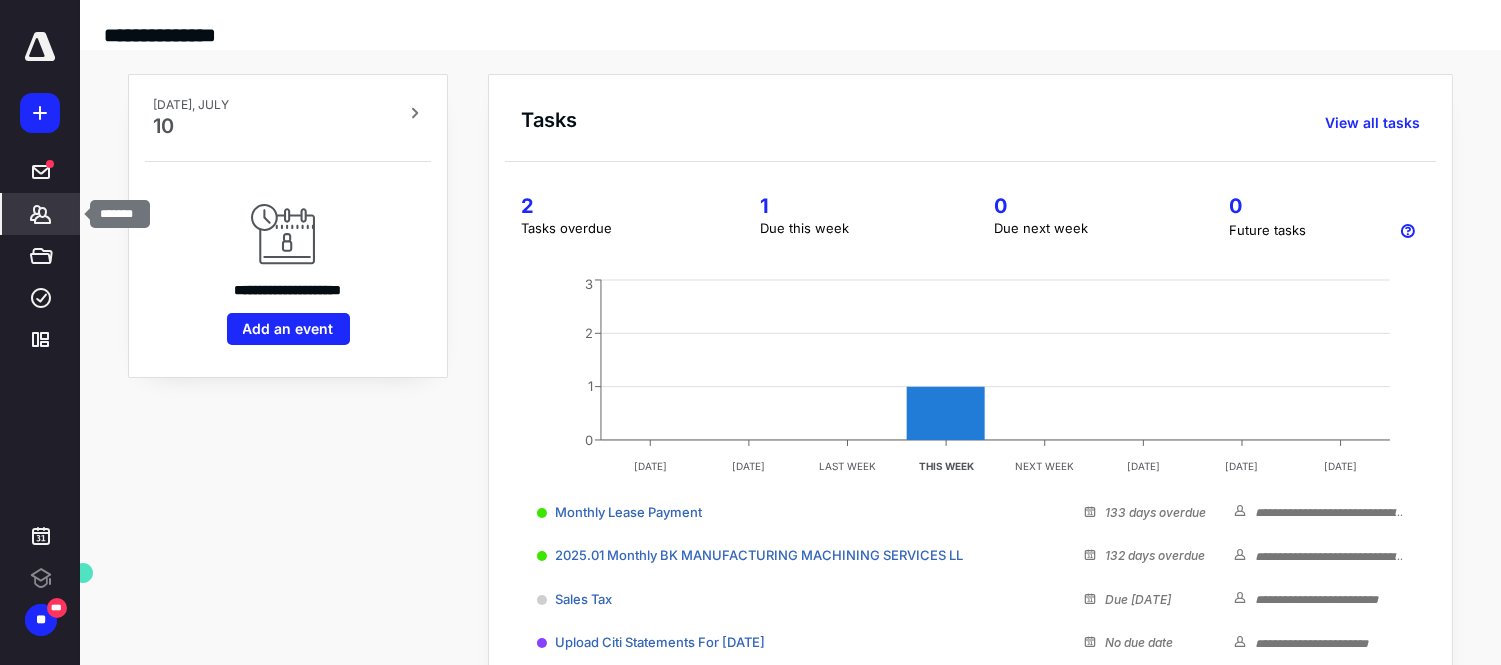 click 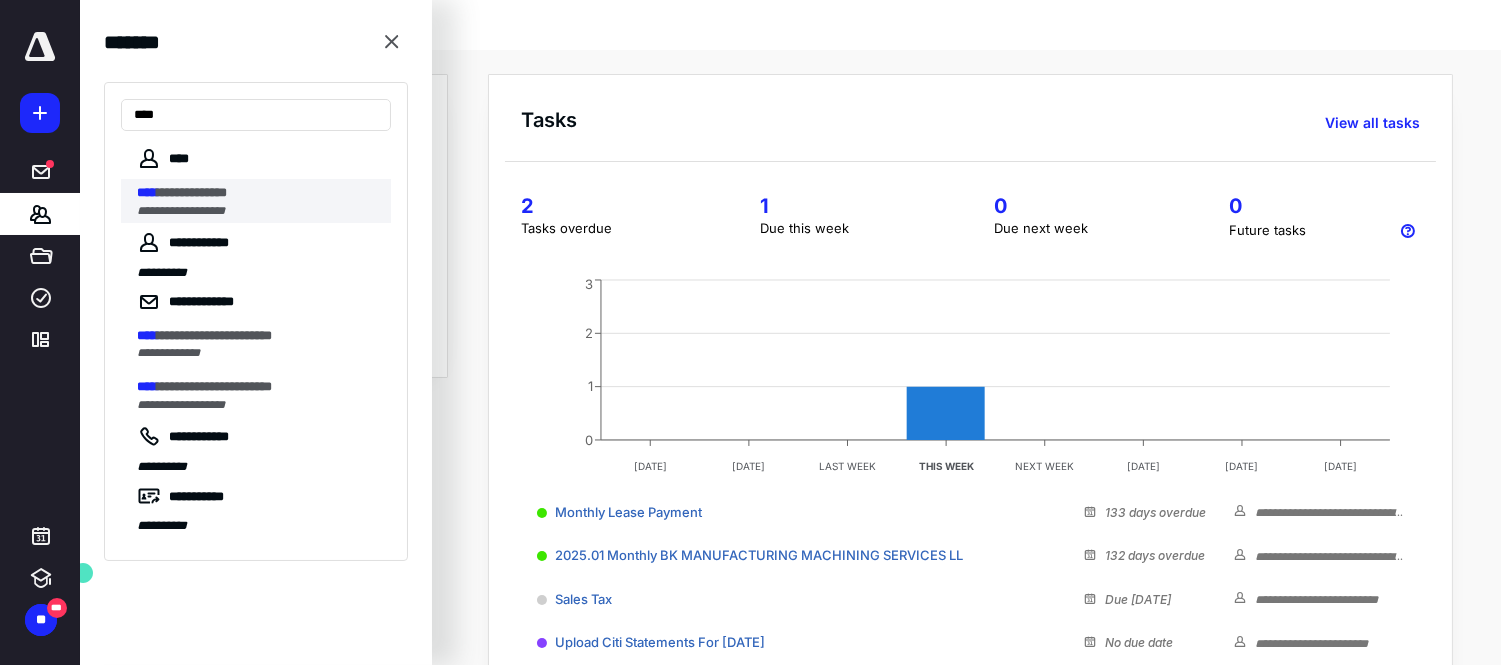 type on "****" 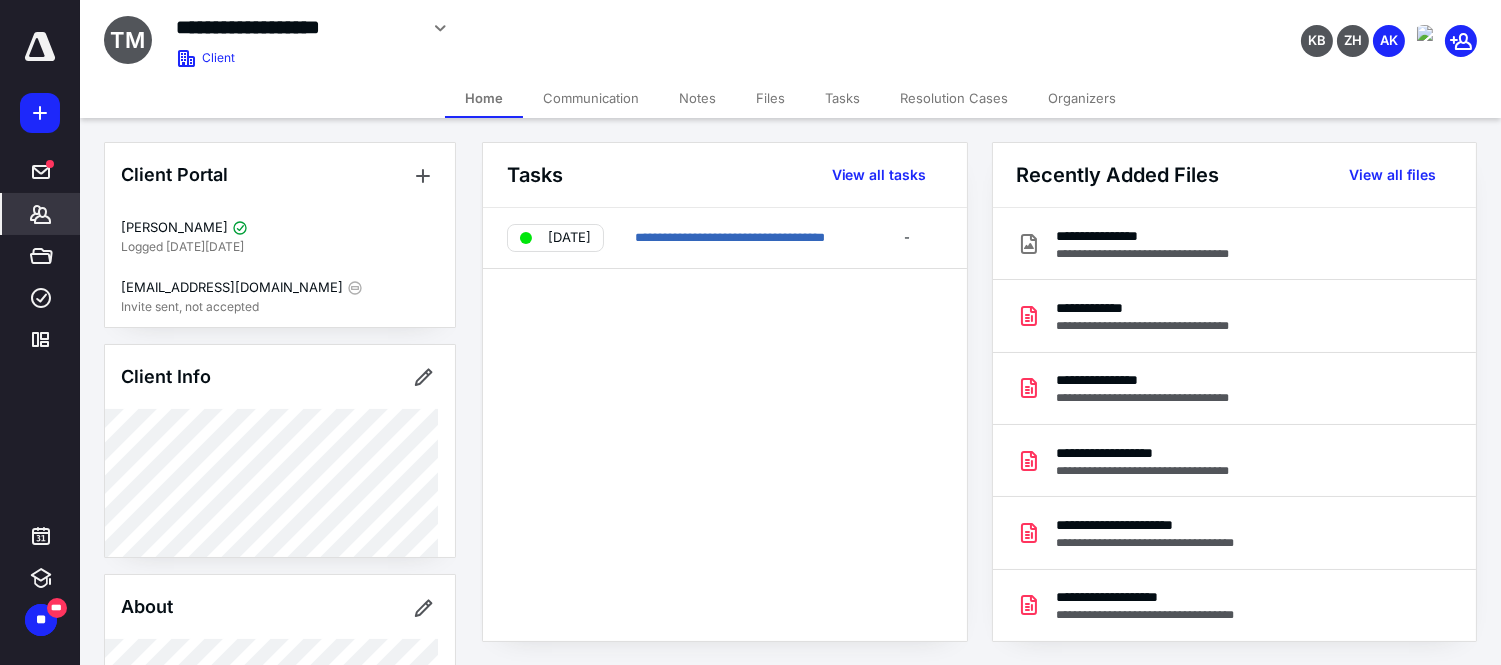 click on "Files" at bounding box center (770, 98) 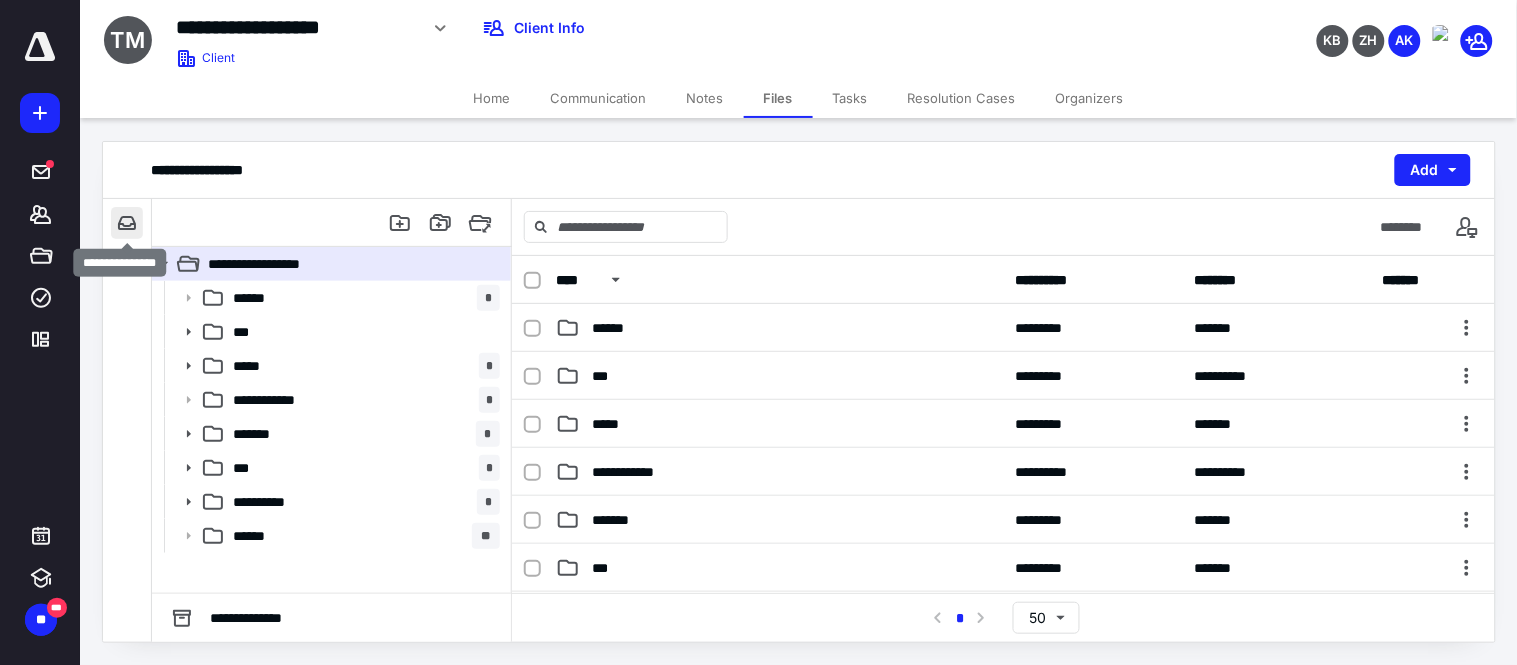 click at bounding box center [127, 223] 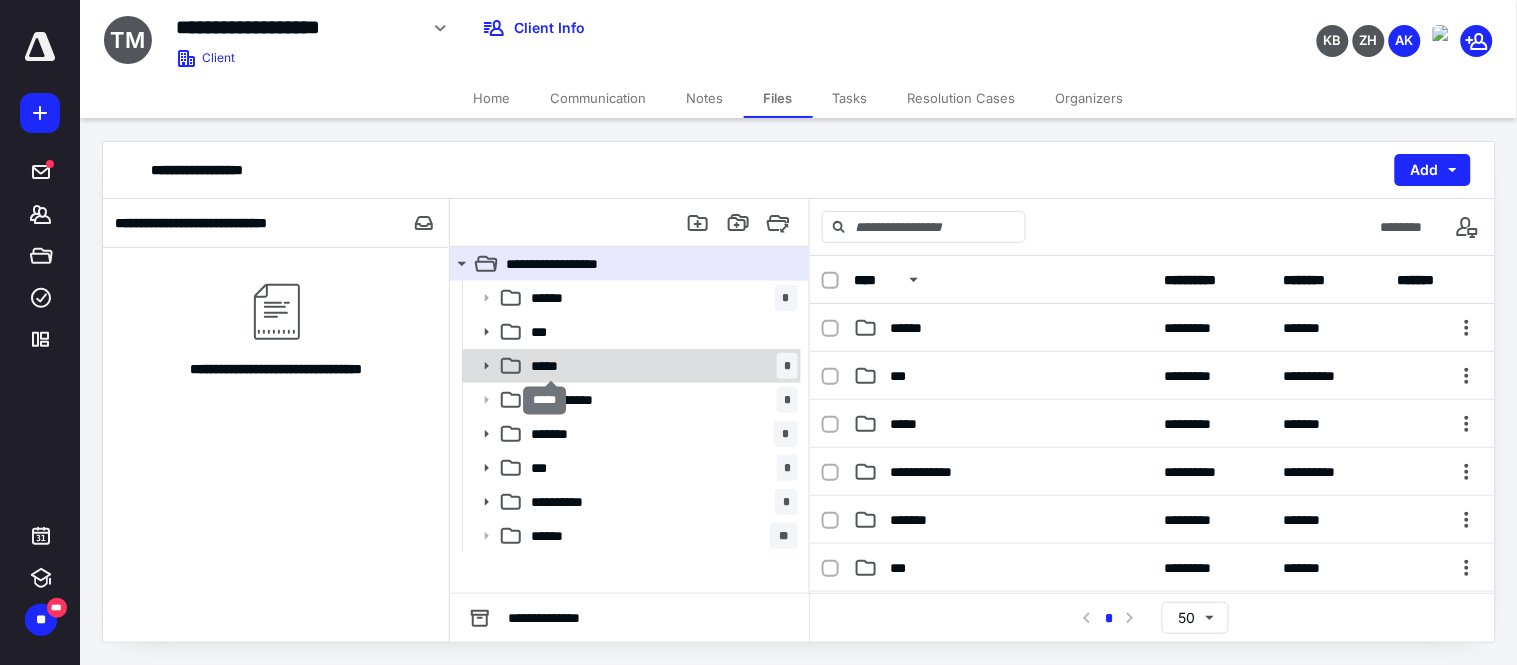 click on "*****" at bounding box center [551, 366] 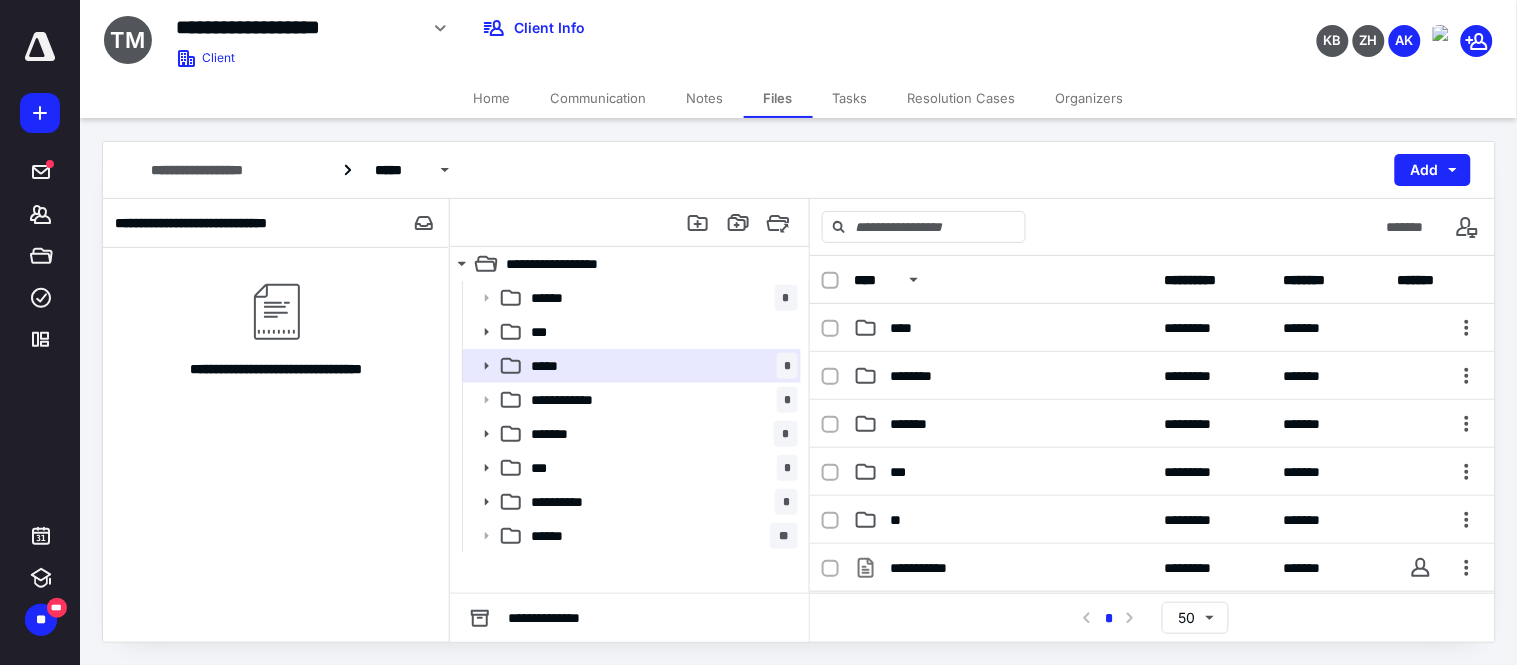 click on "Home" at bounding box center [492, 98] 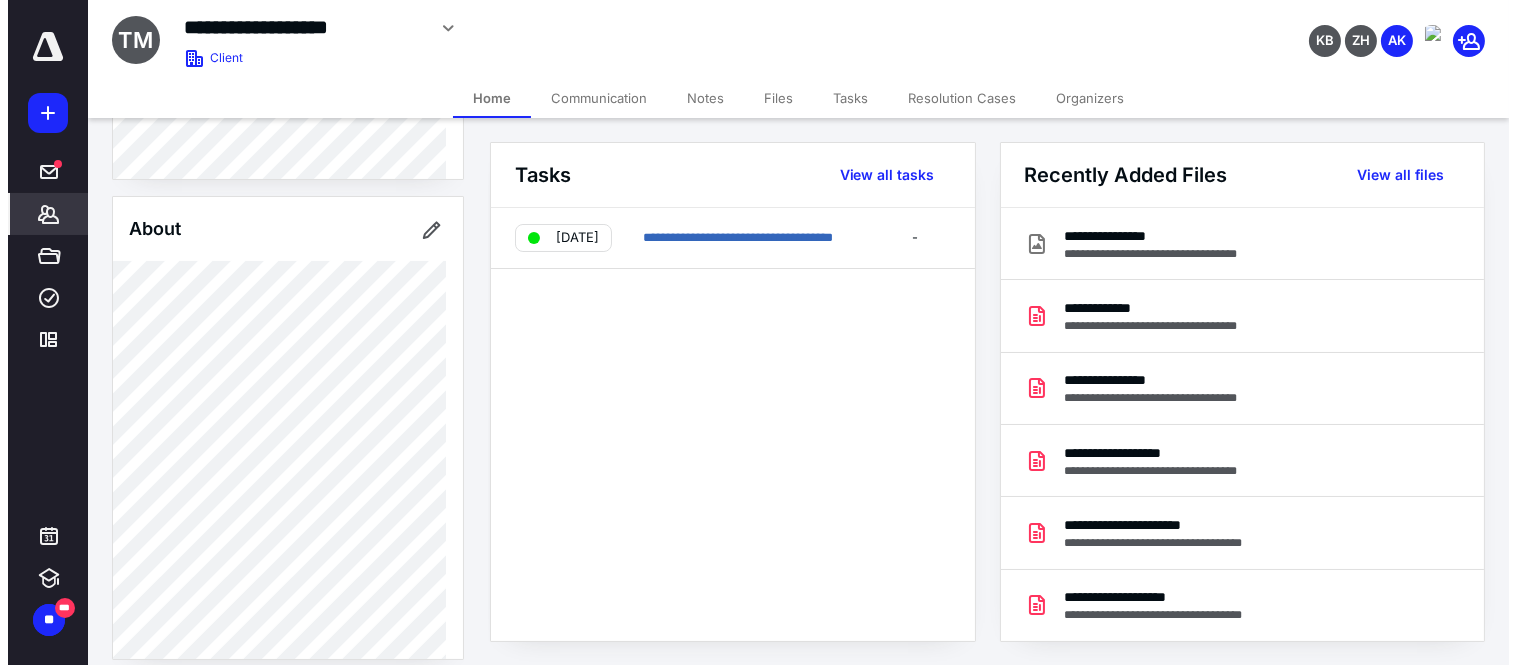 scroll, scrollTop: 666, scrollLeft: 0, axis: vertical 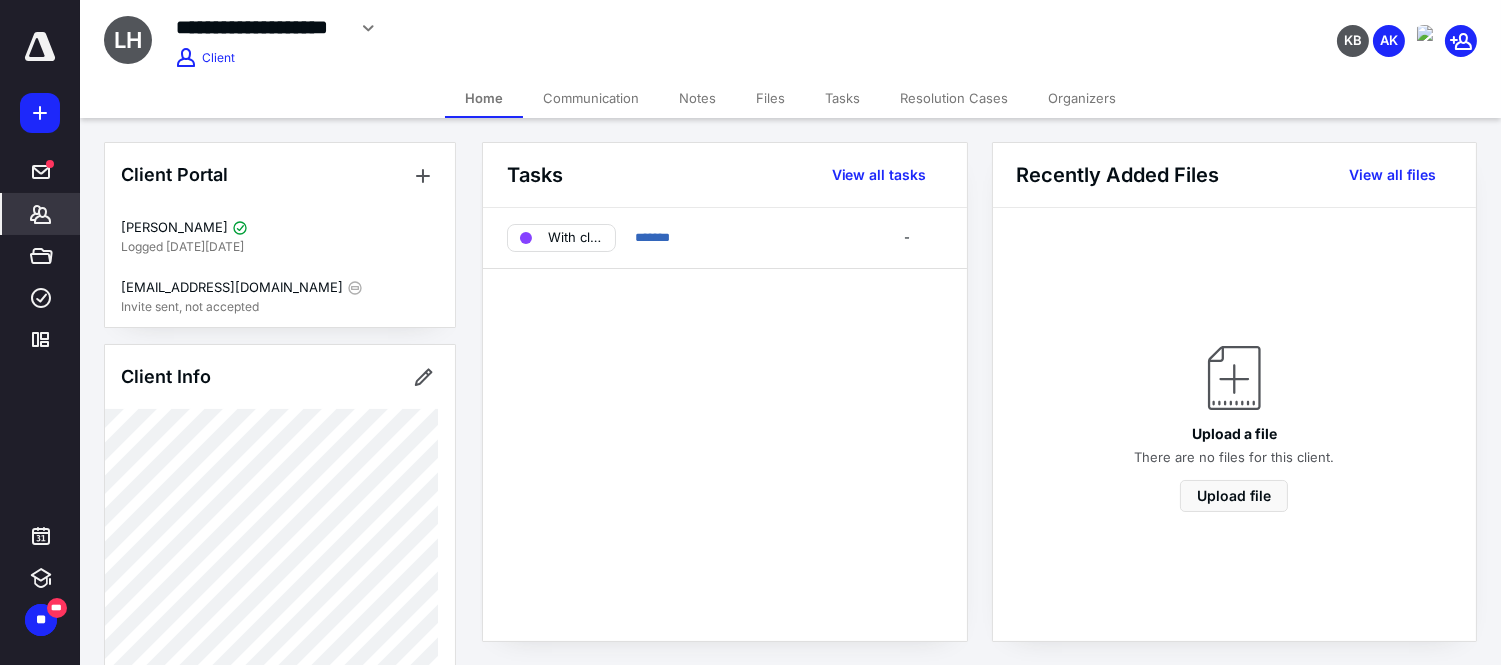 click on "Files" at bounding box center (770, 98) 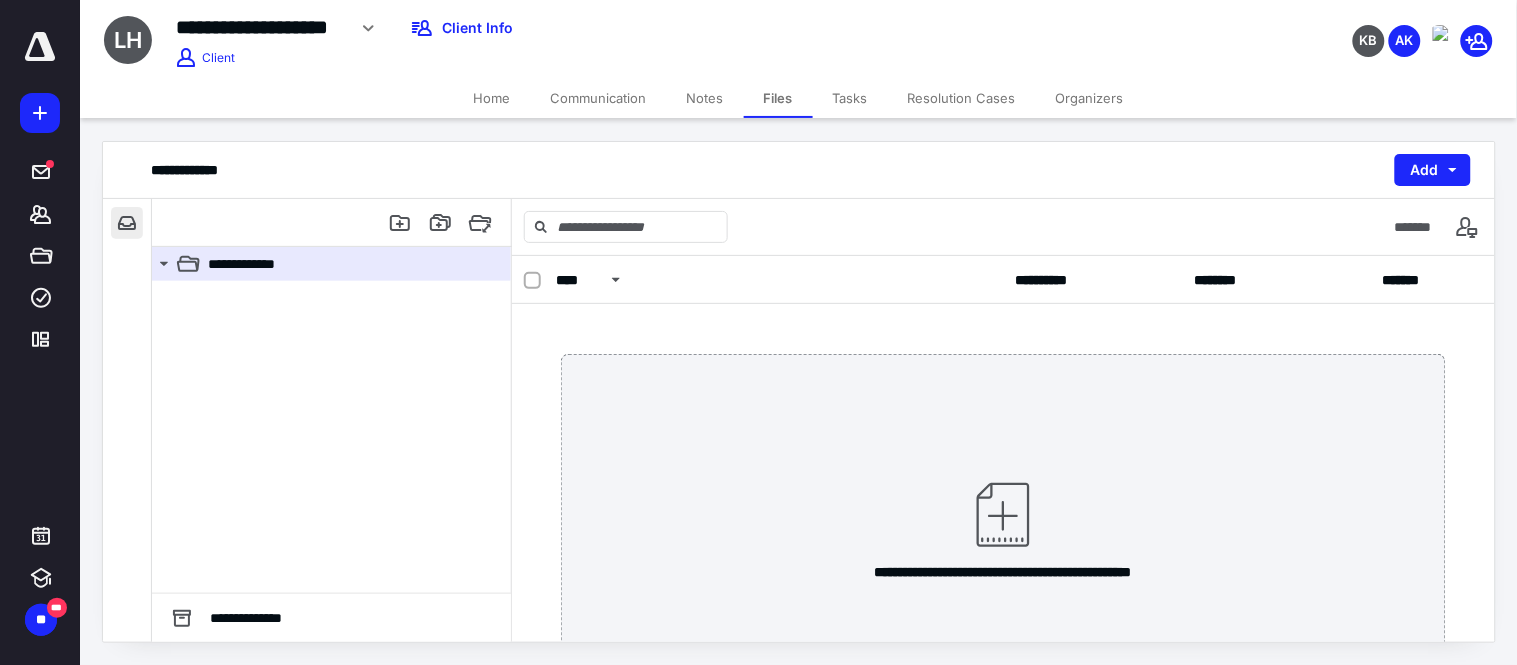 click at bounding box center (127, 223) 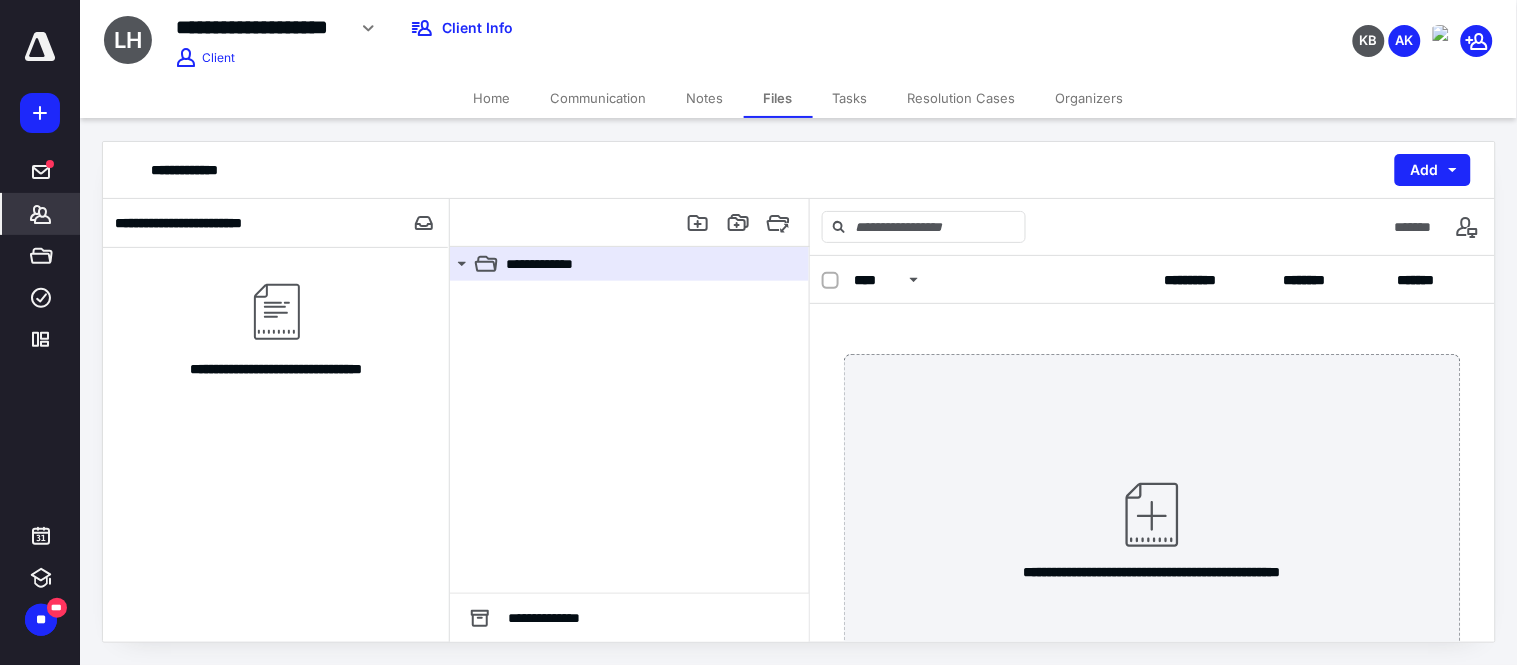 click 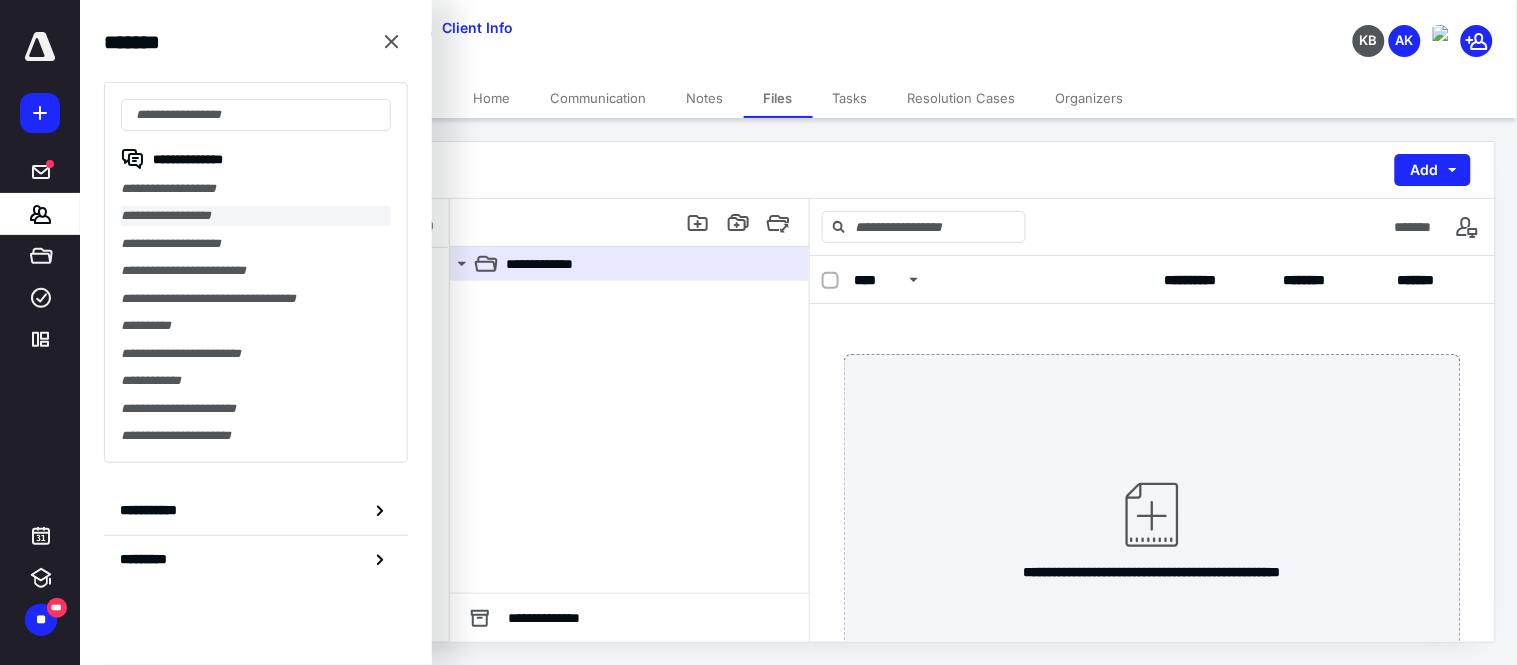 click on "**********" at bounding box center [256, 215] 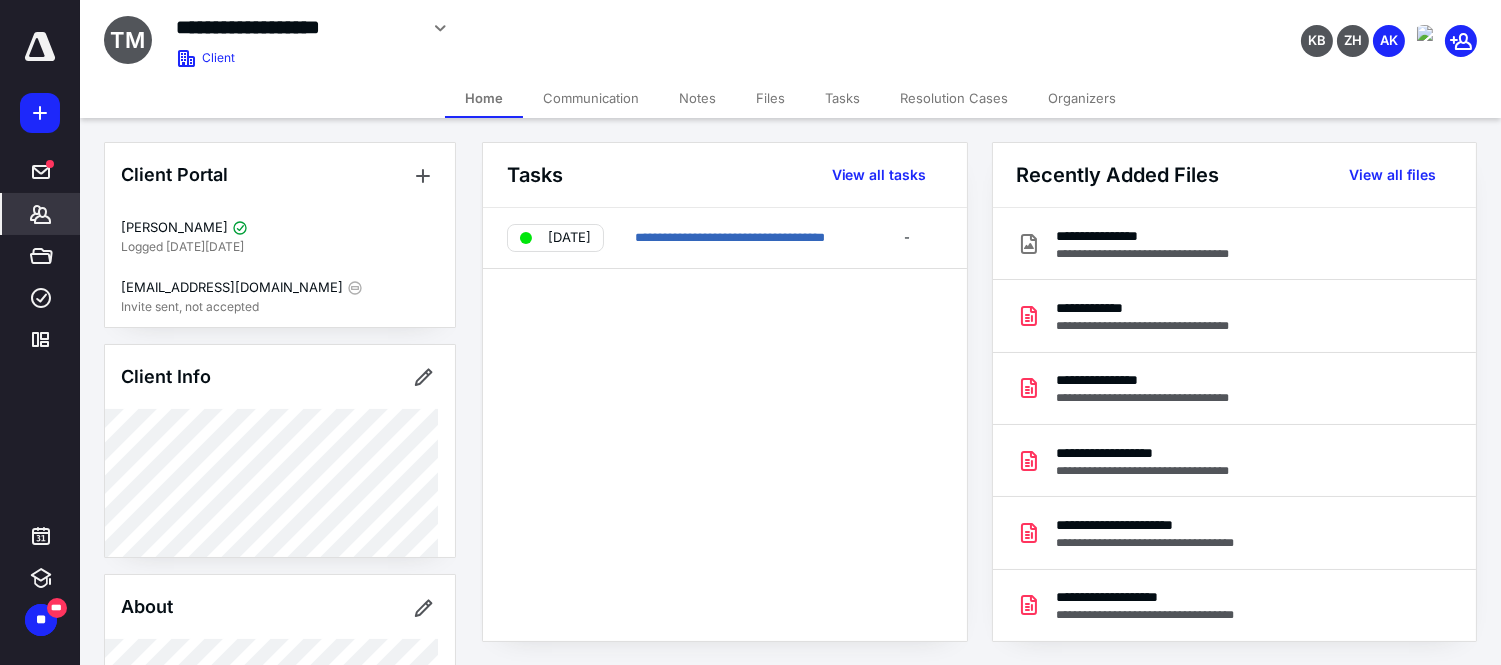 click on "Files" at bounding box center (770, 98) 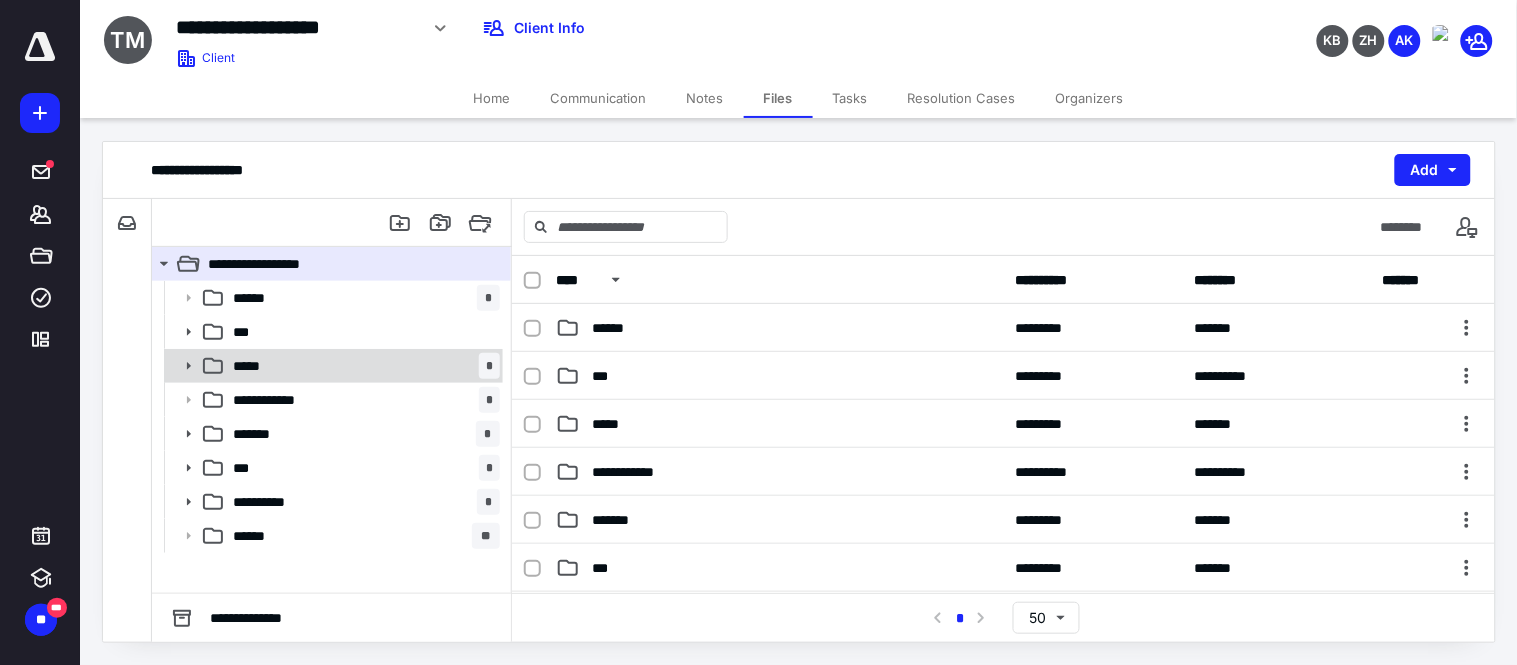 click 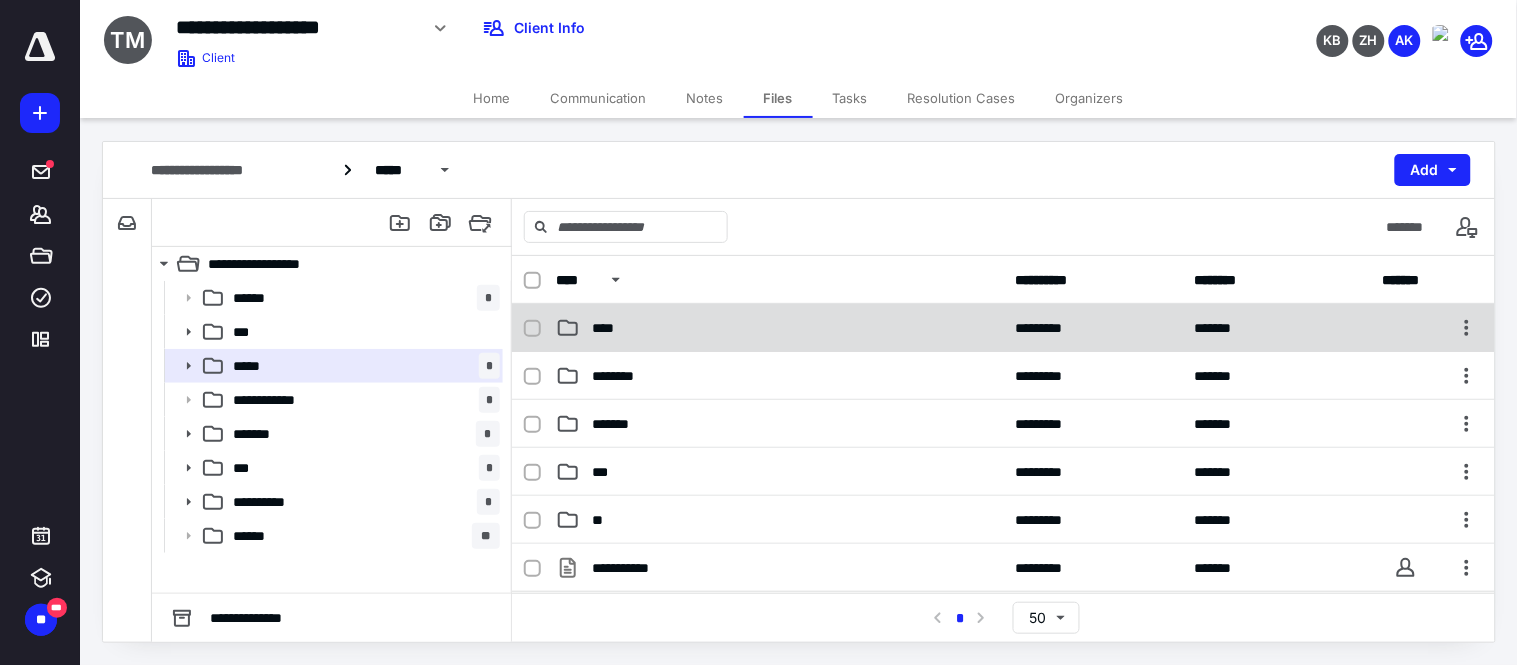 click on "****" at bounding box center [779, 328] 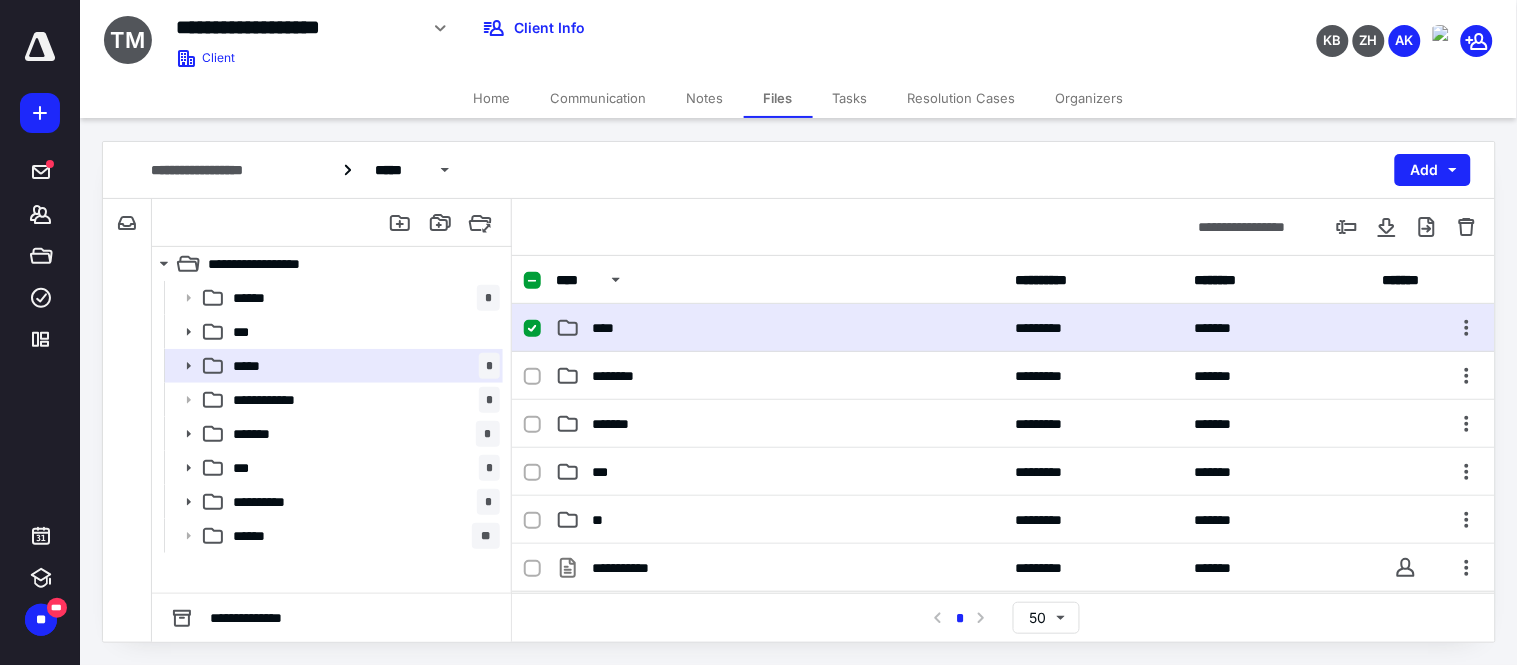 click on "****" at bounding box center [779, 328] 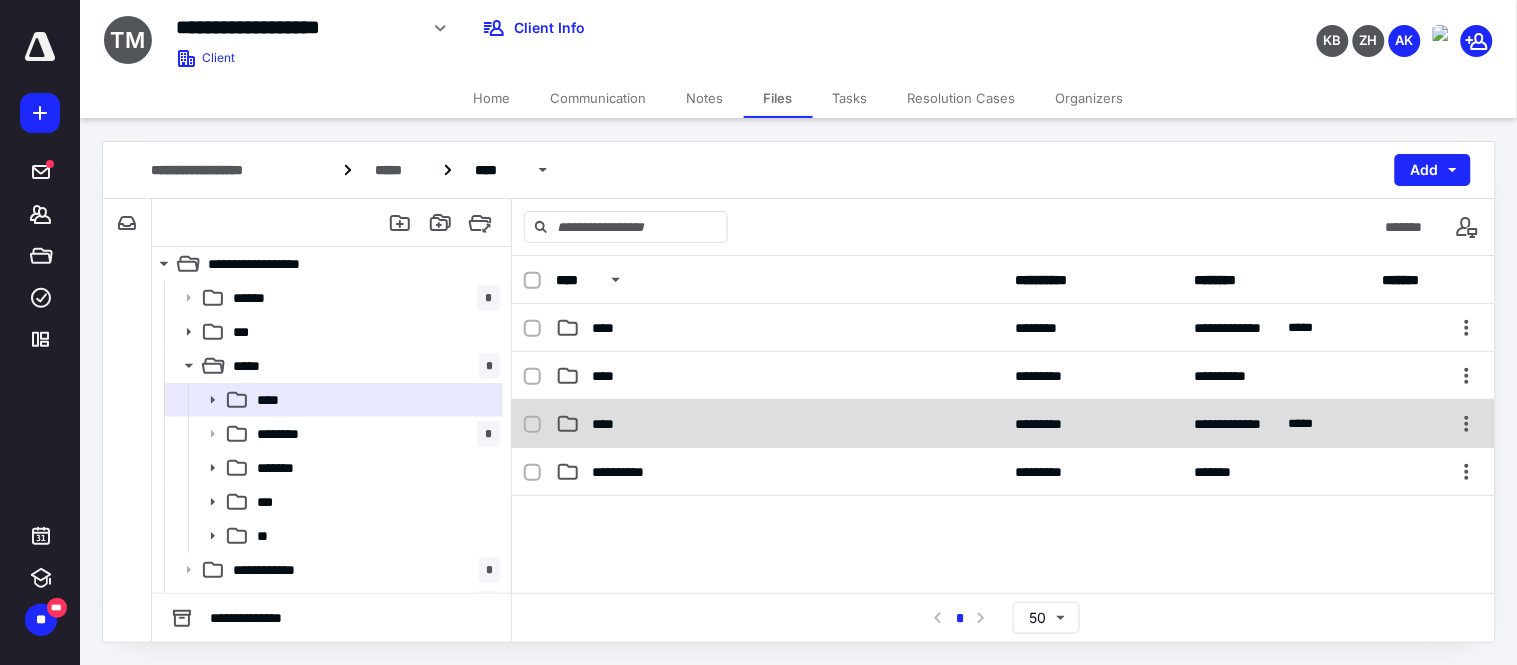 click on "****" at bounding box center (779, 424) 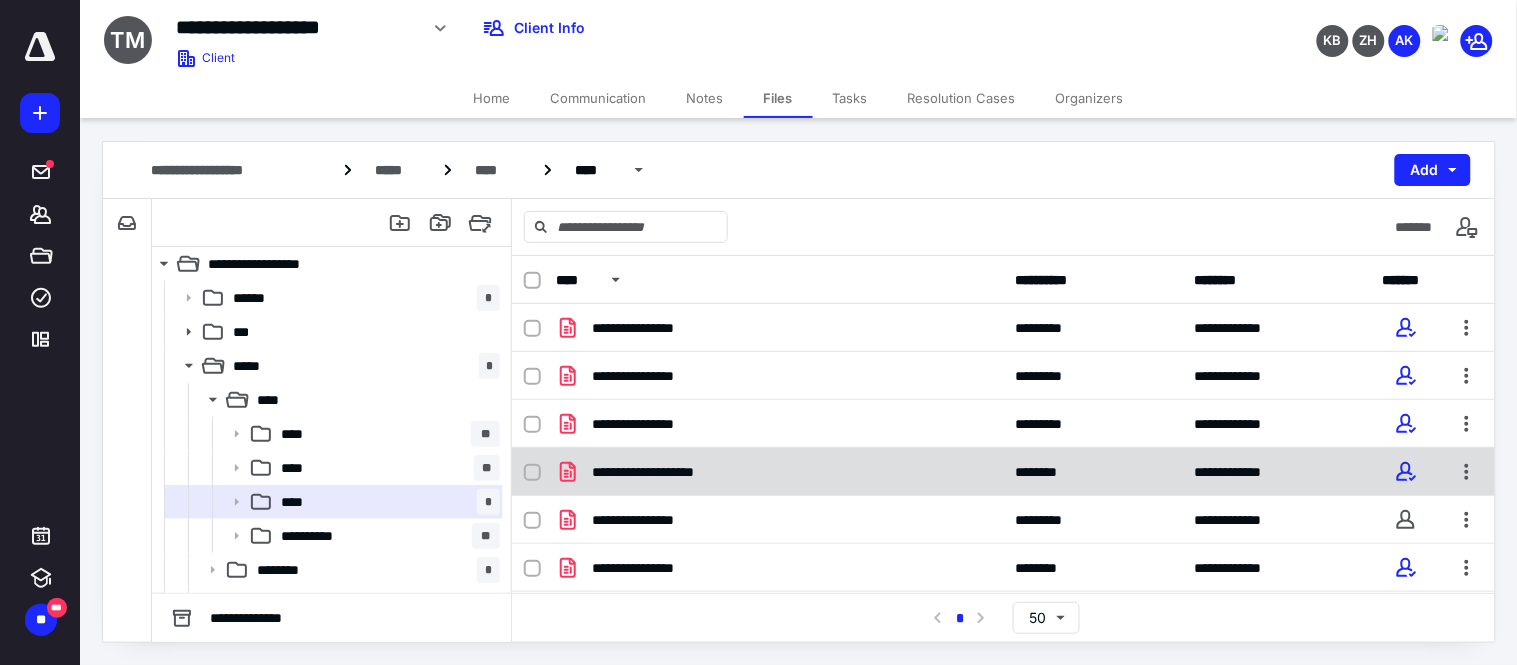scroll, scrollTop: 47, scrollLeft: 0, axis: vertical 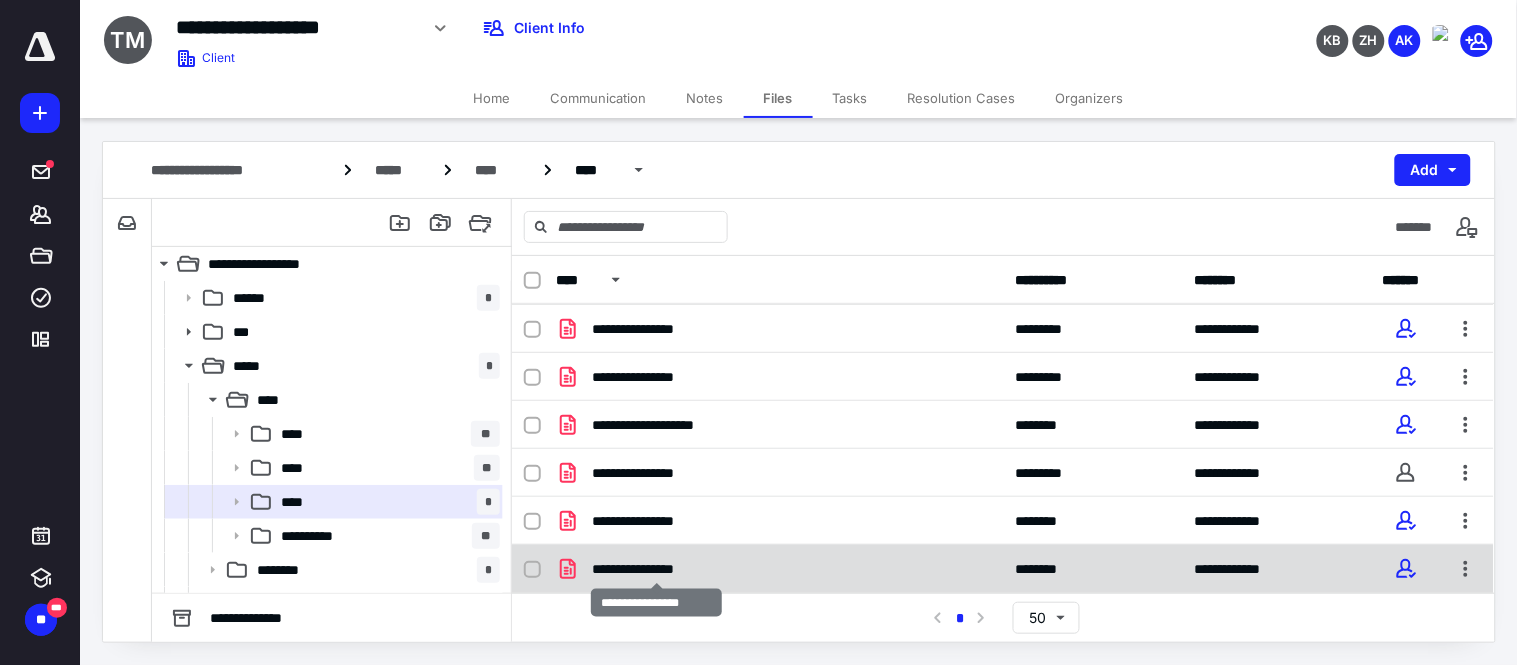 checkbox on "true" 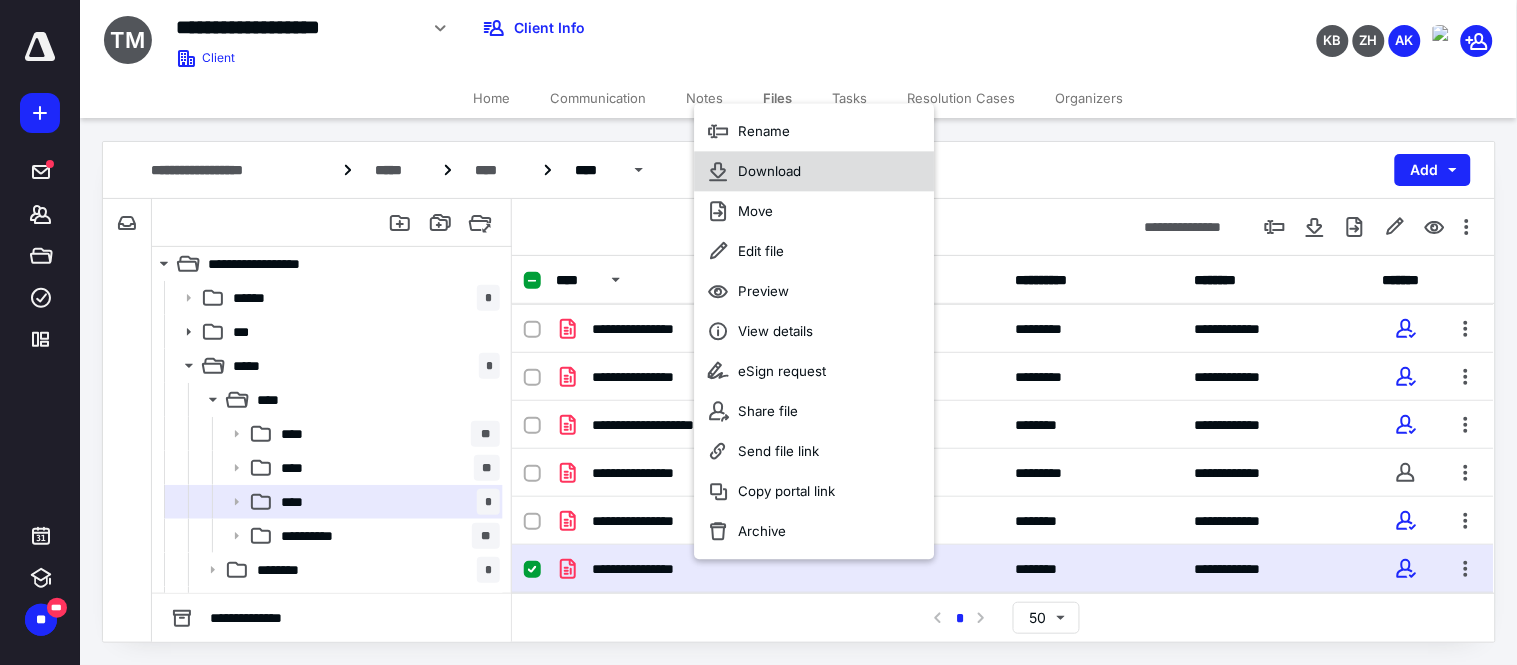 click on "Download" at bounding box center [769, 171] 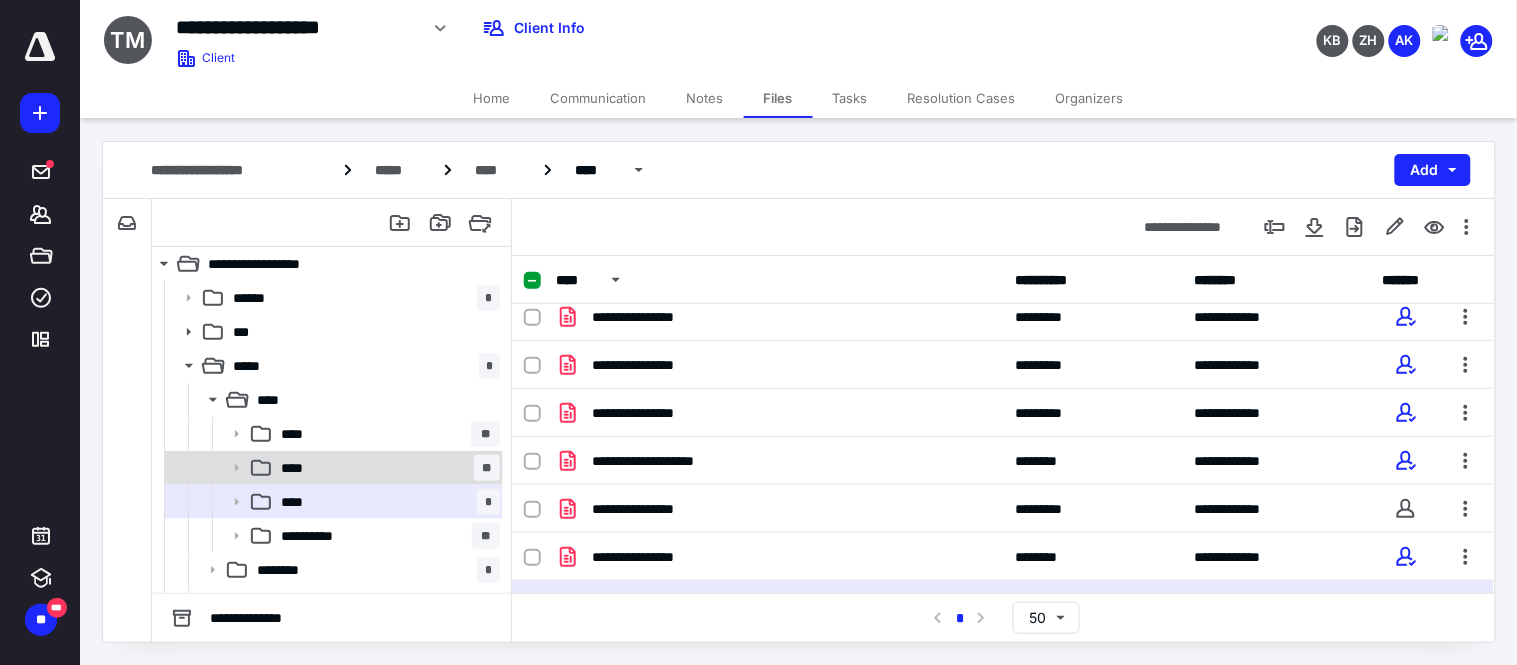 scroll, scrollTop: 47, scrollLeft: 0, axis: vertical 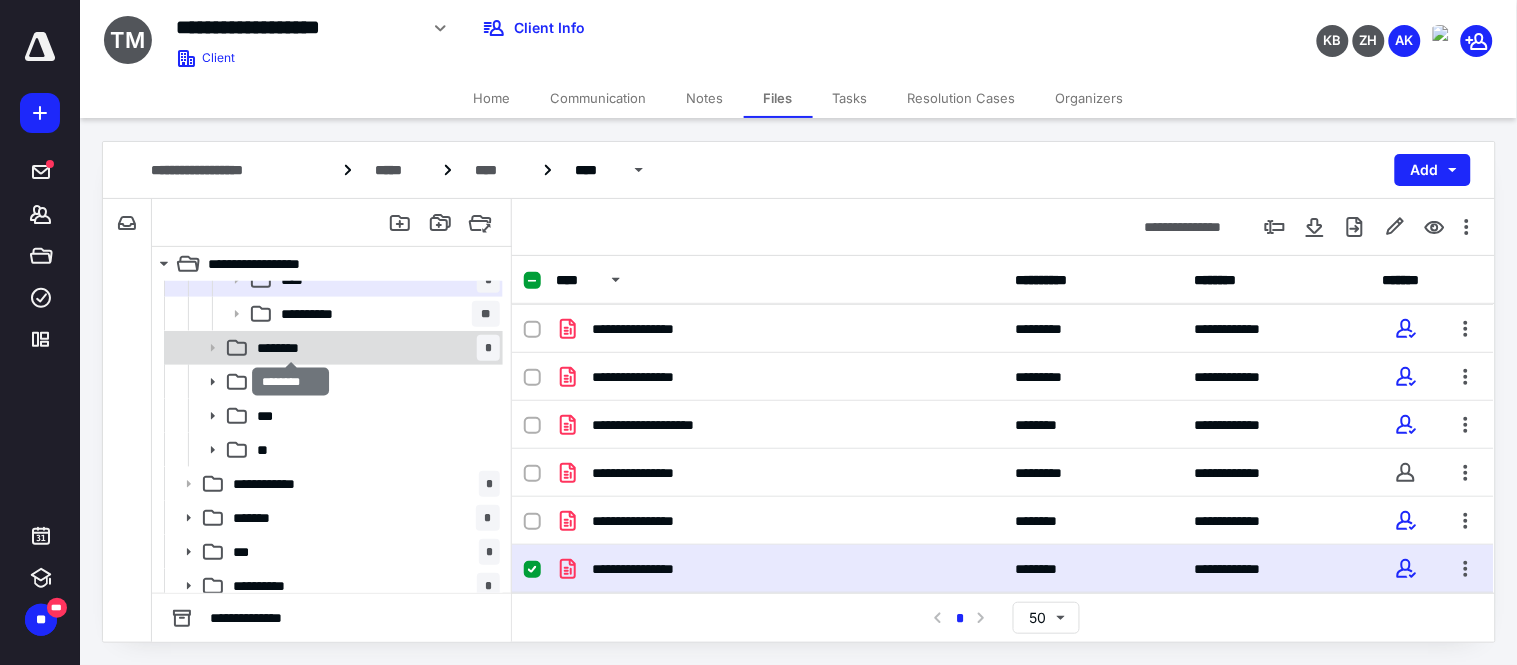 click on "********" at bounding box center [290, 348] 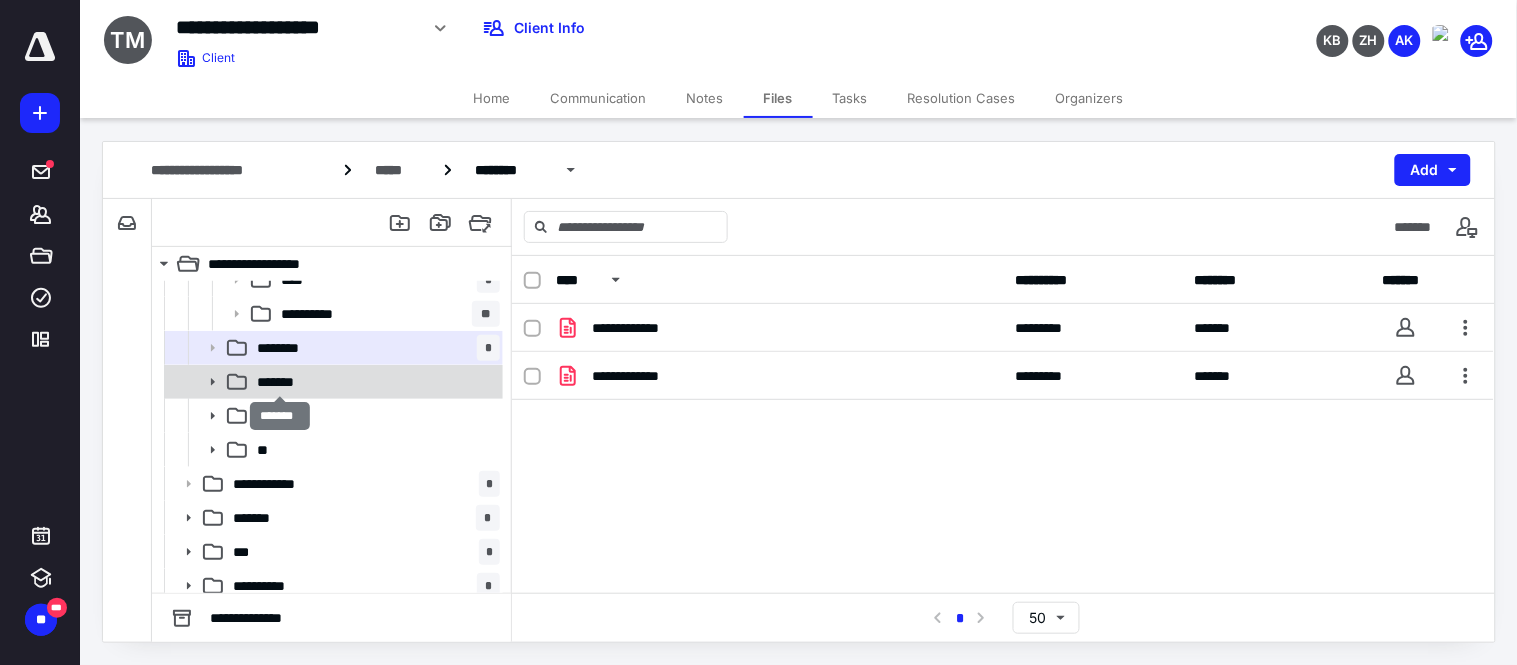 click on "*******" at bounding box center (280, 382) 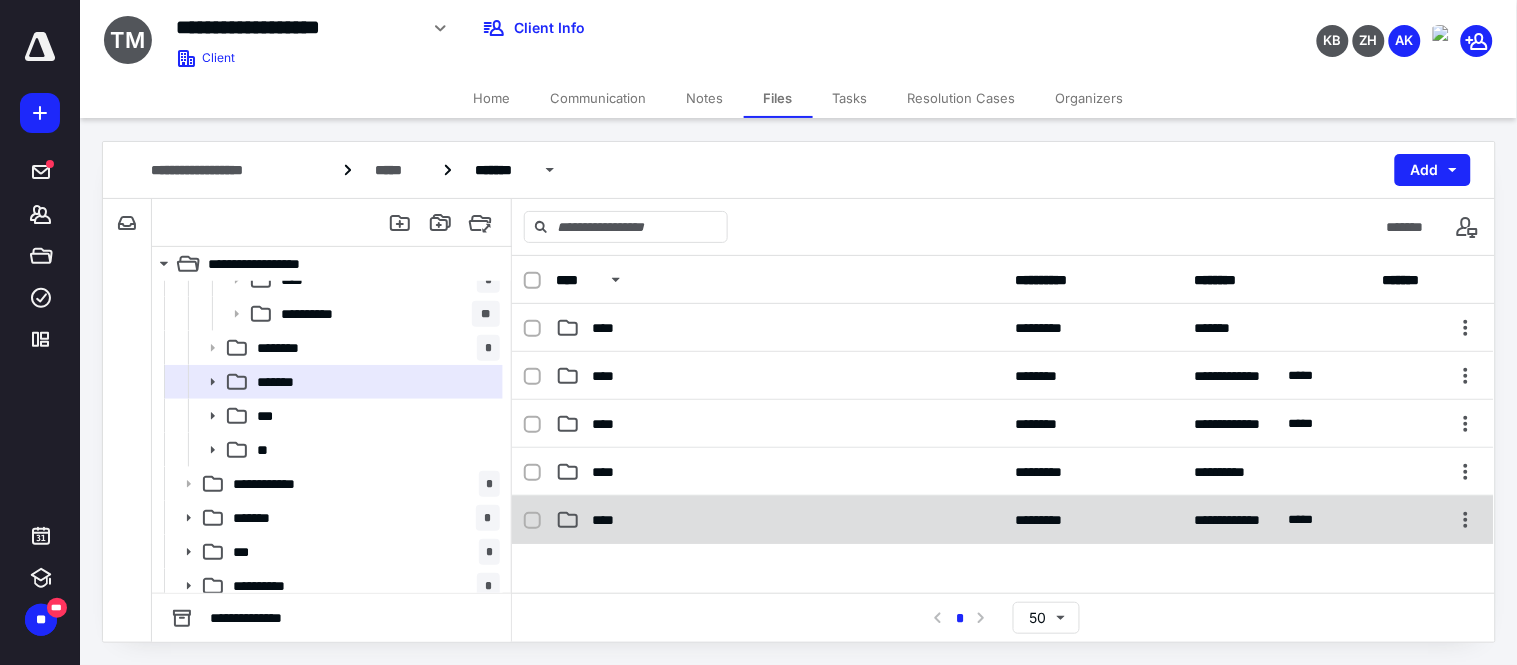 click on "****" at bounding box center (609, 520) 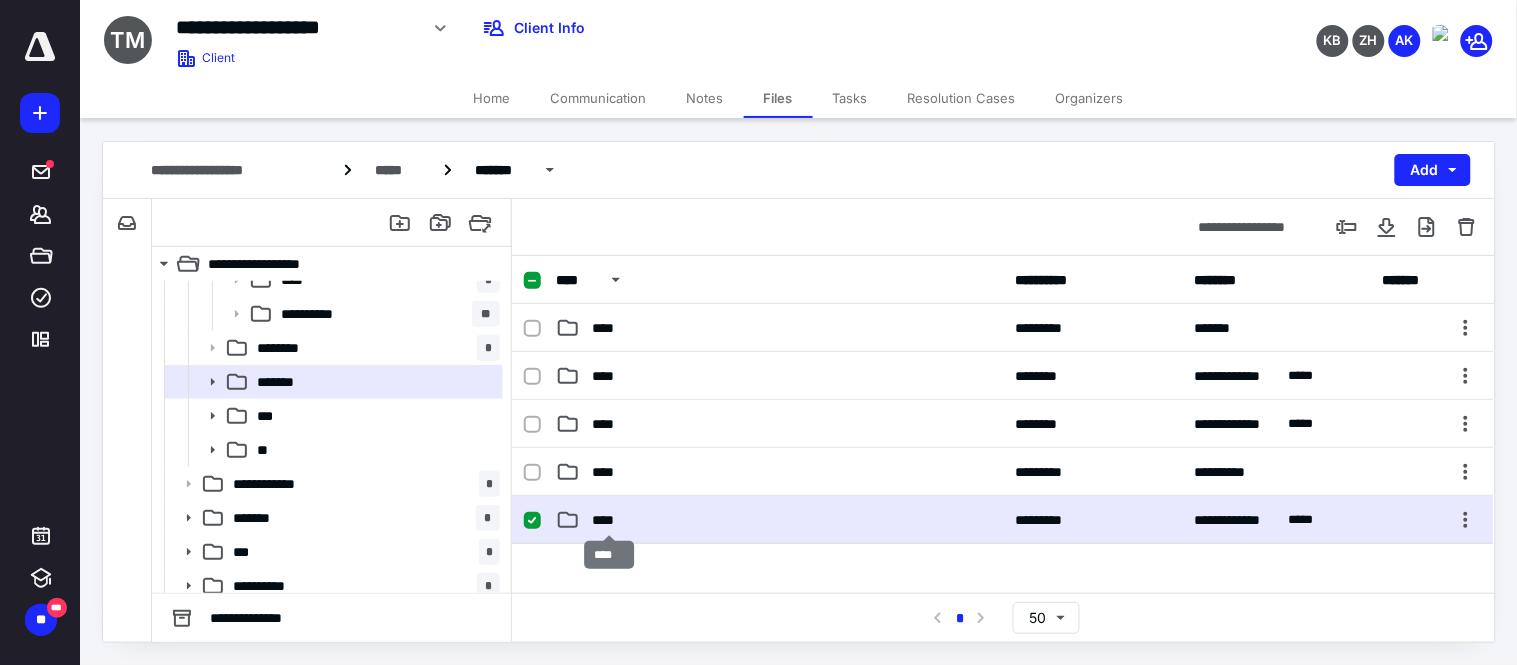 click on "****" at bounding box center [609, 520] 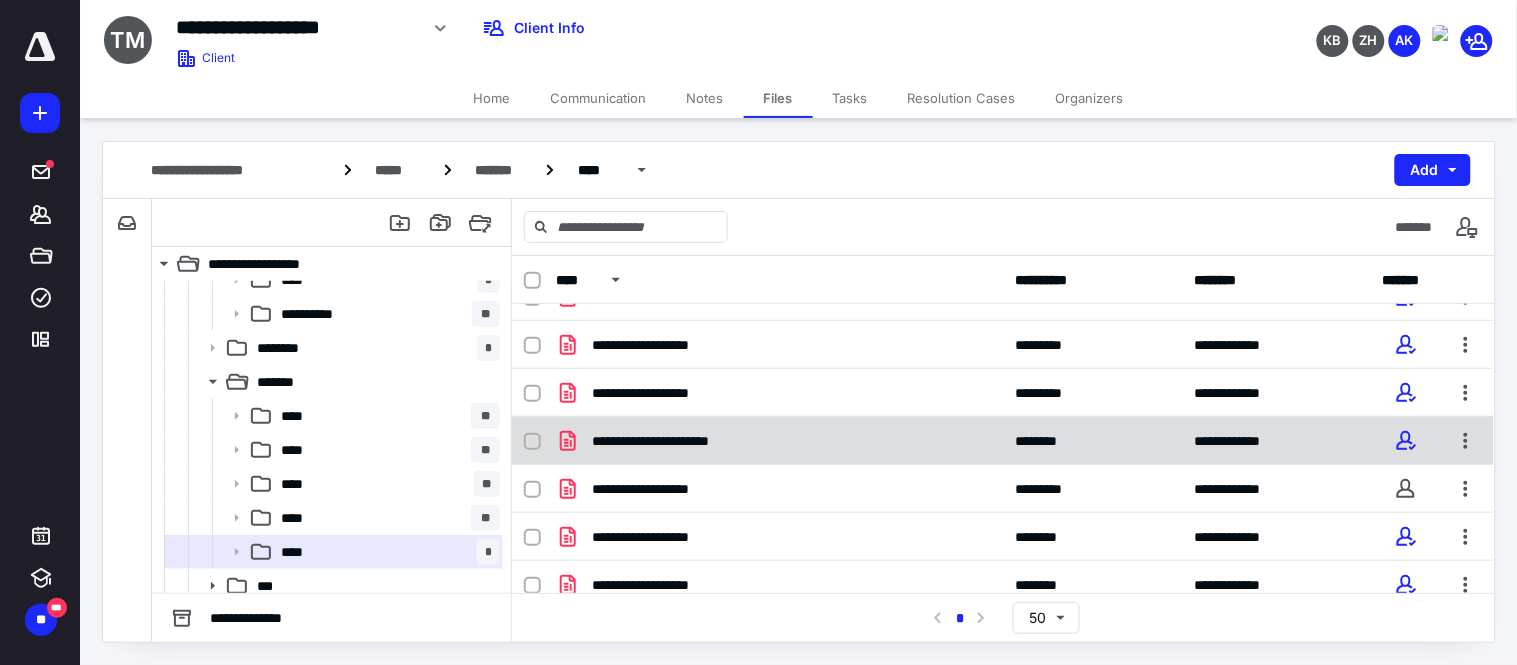 scroll, scrollTop: 47, scrollLeft: 0, axis: vertical 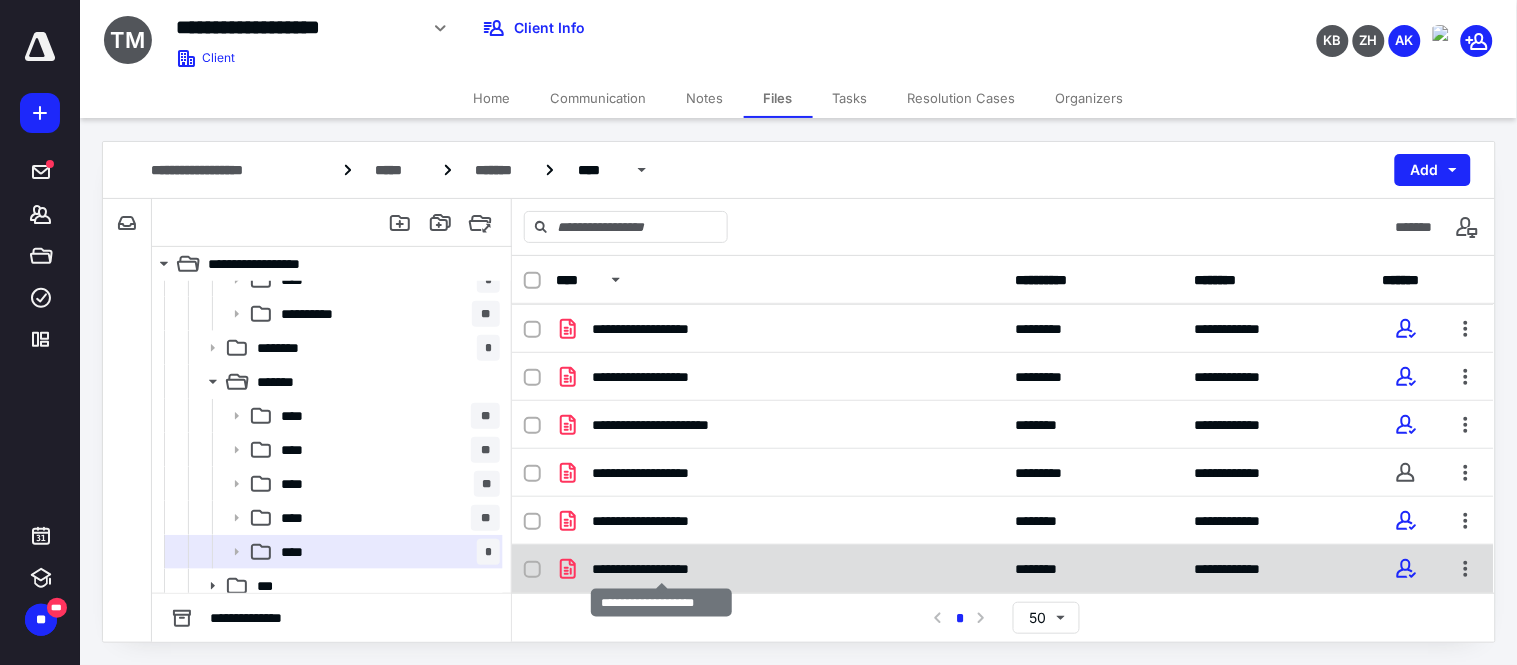 checkbox on "true" 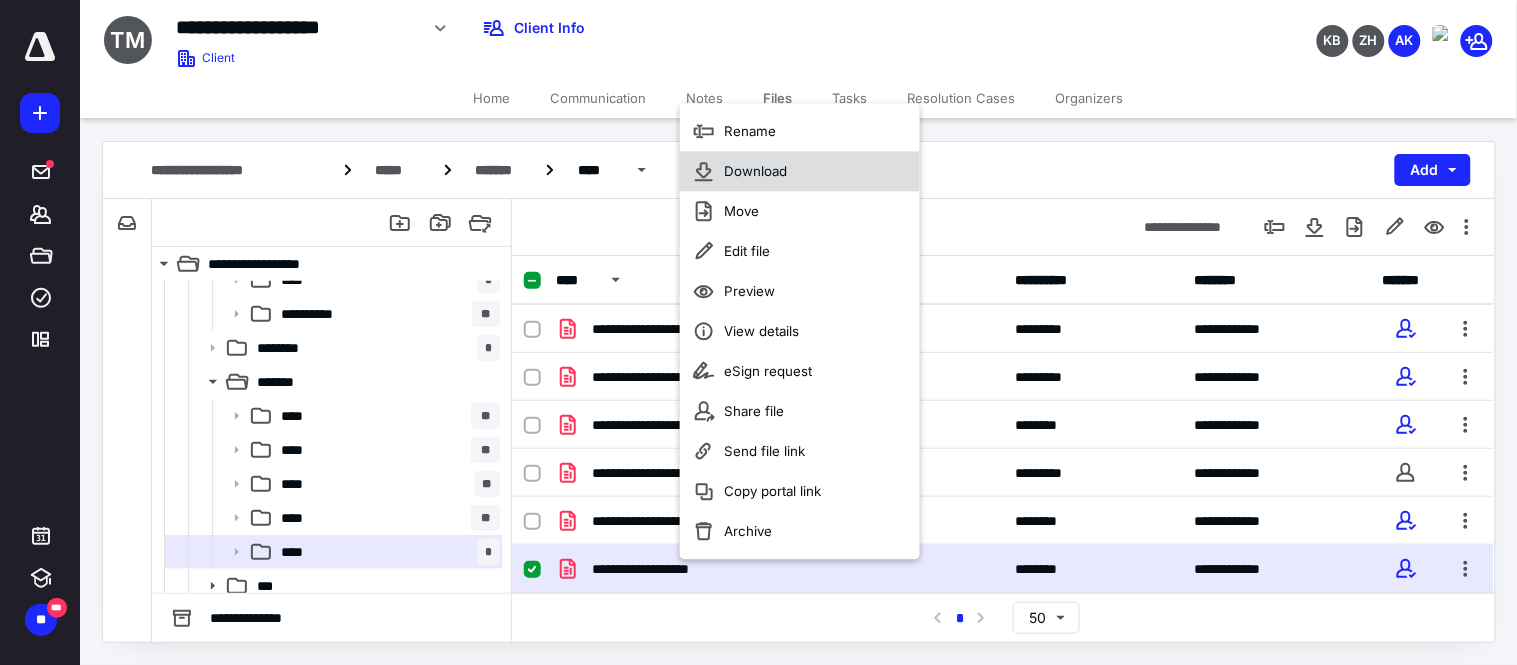 click on "Download" at bounding box center (800, 171) 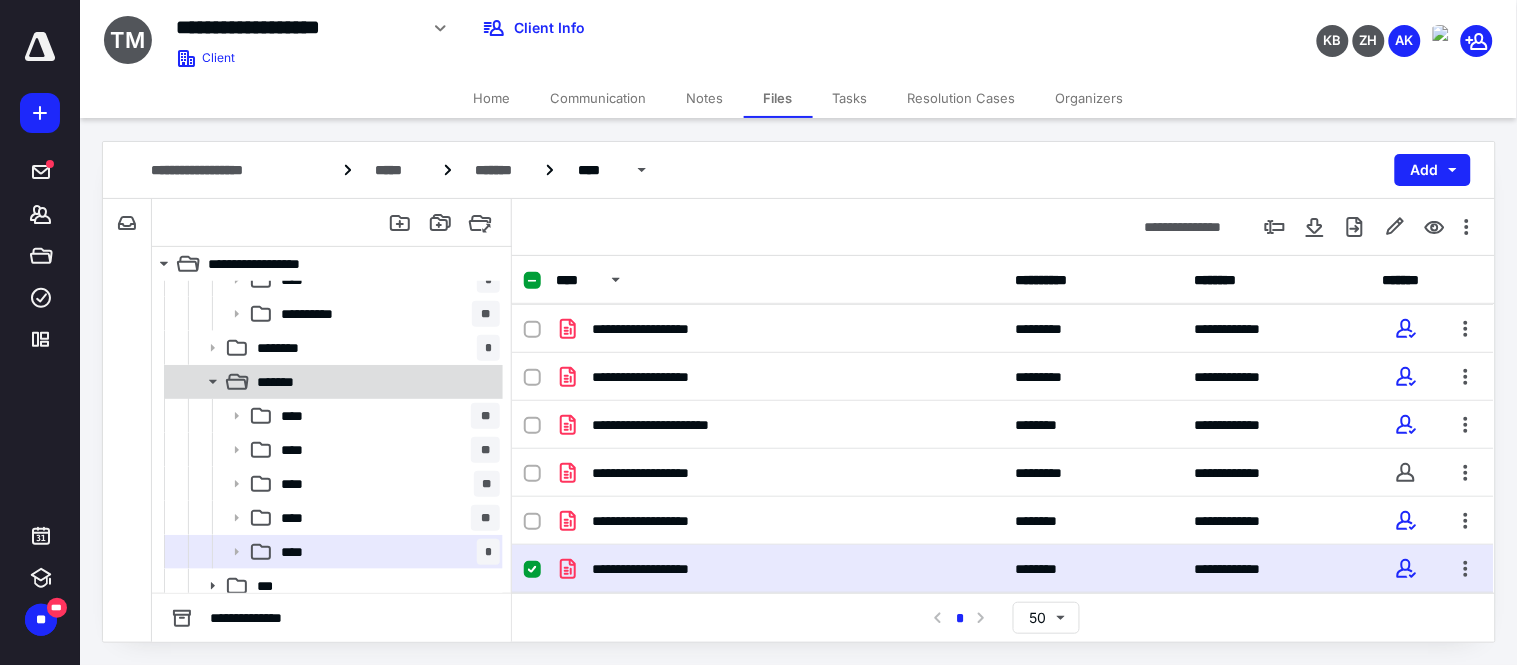 click 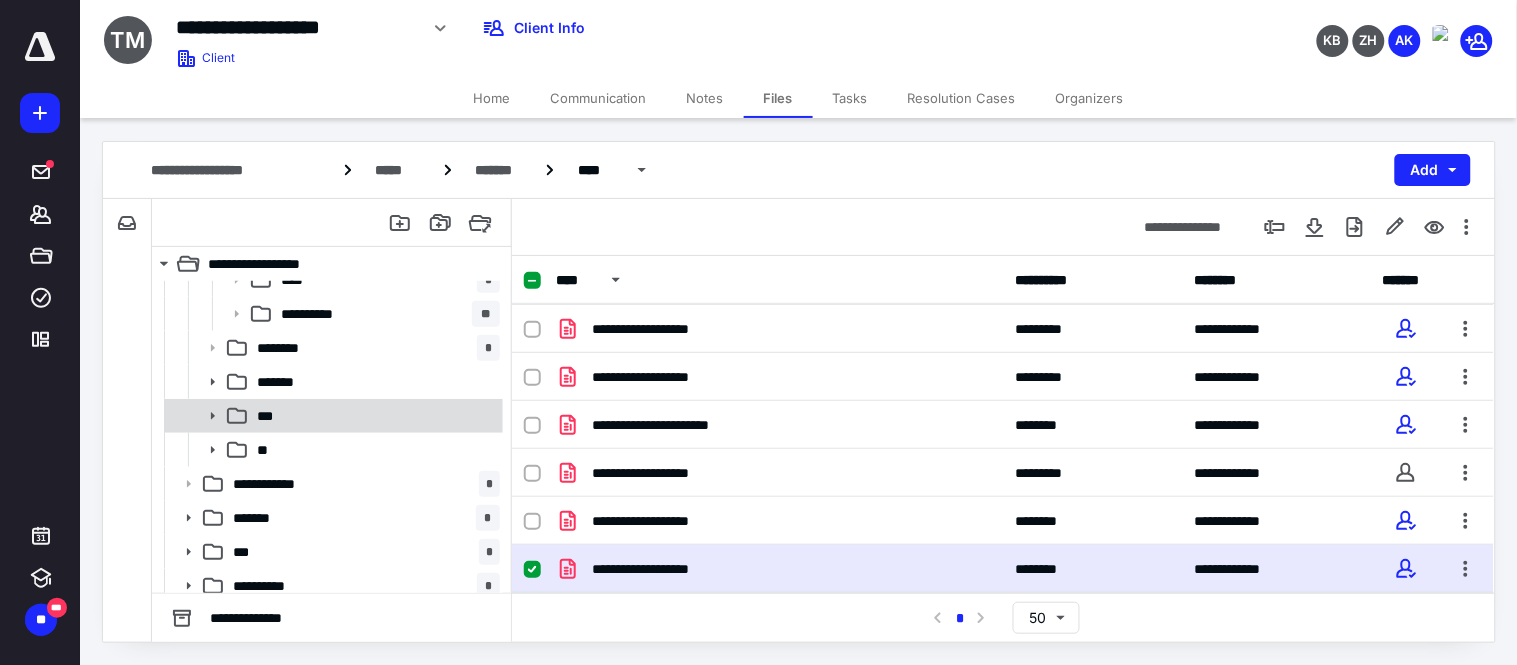click on "***" at bounding box center [270, 416] 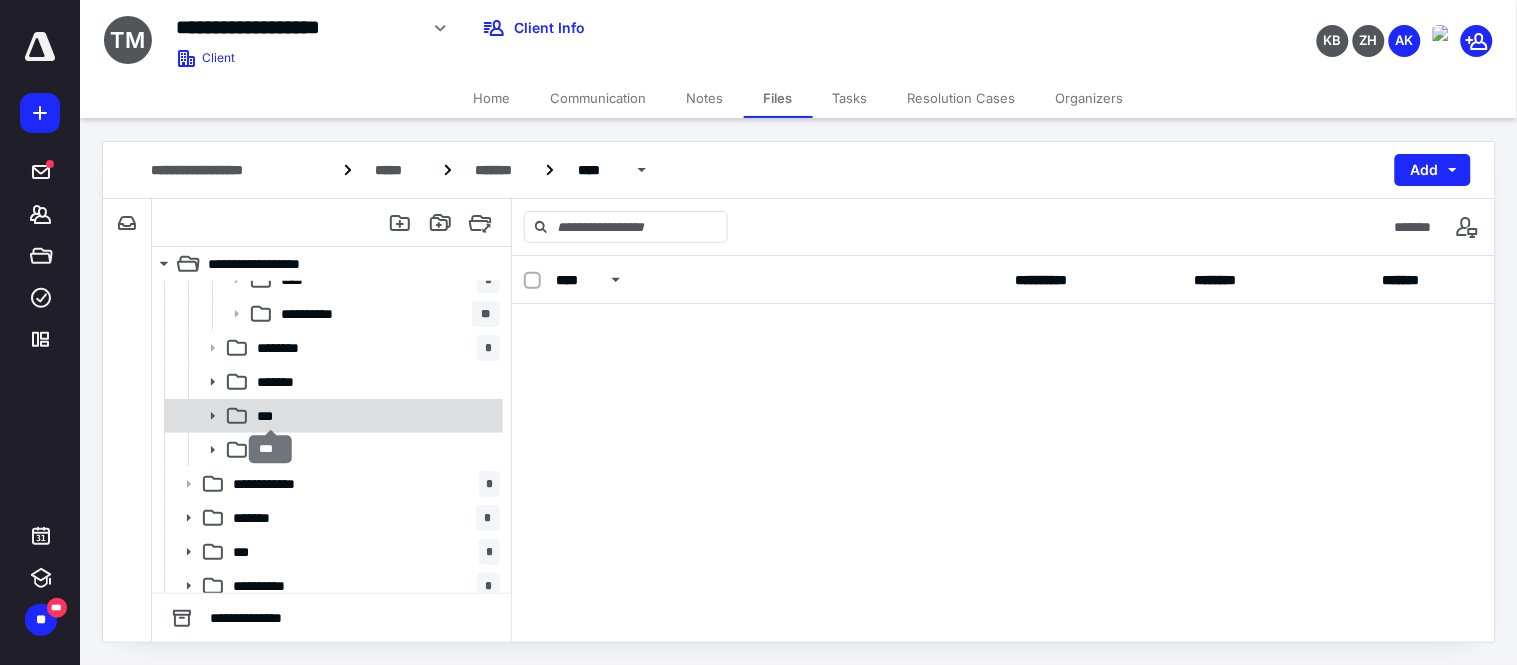 click on "***" at bounding box center (270, 416) 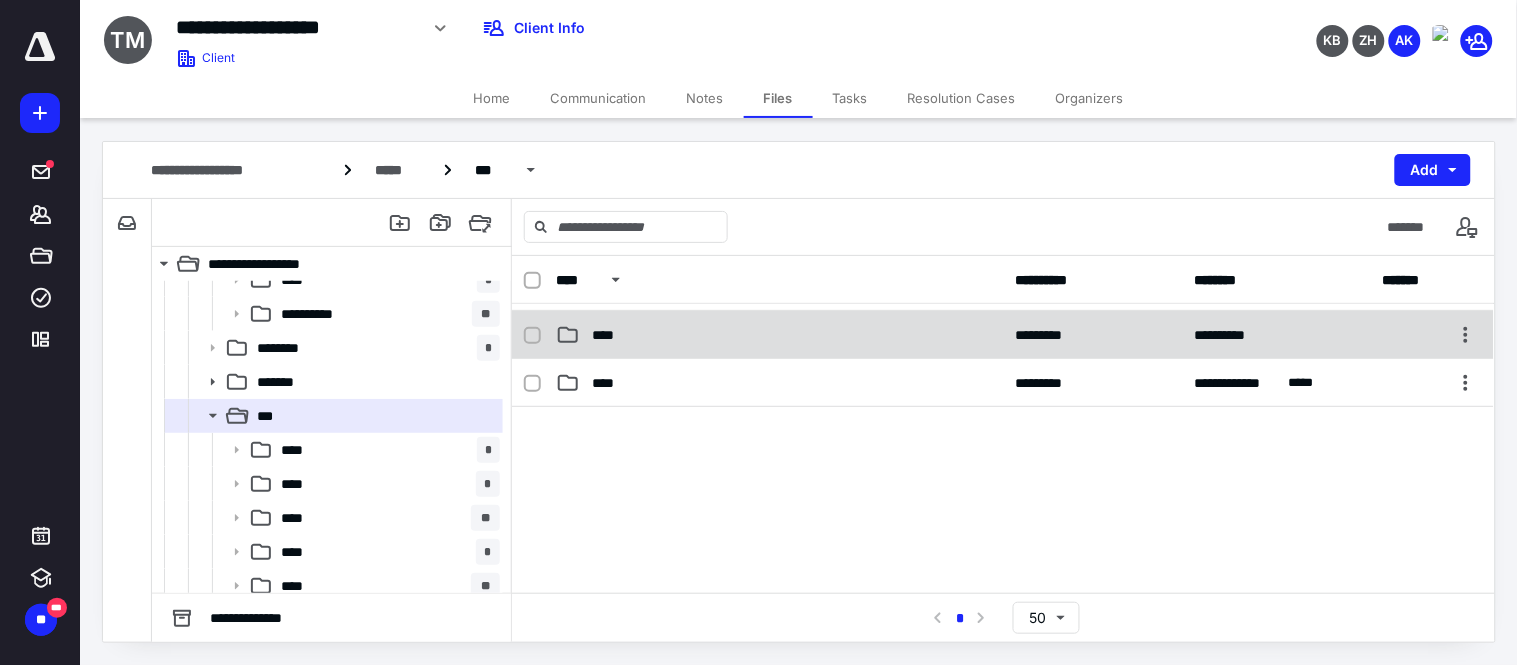 scroll, scrollTop: 125, scrollLeft: 0, axis: vertical 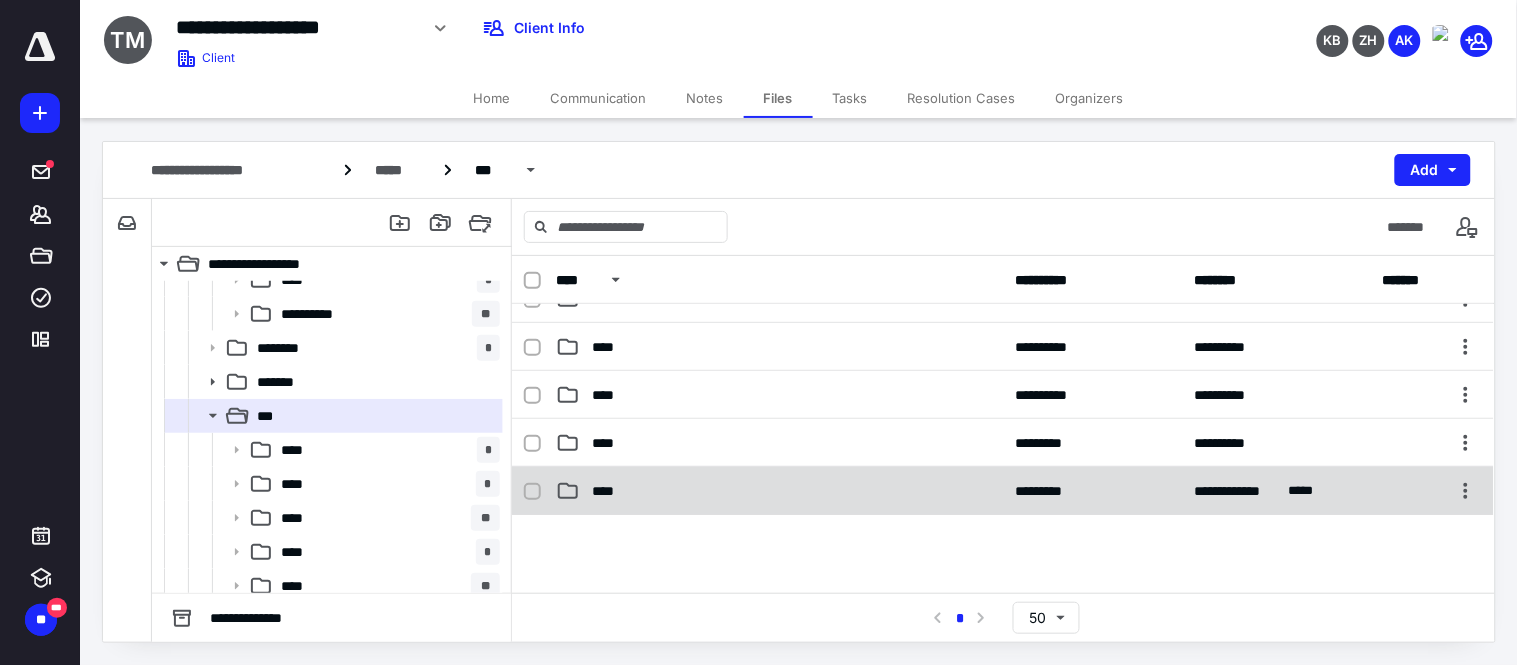 click on "****" at bounding box center [609, 491] 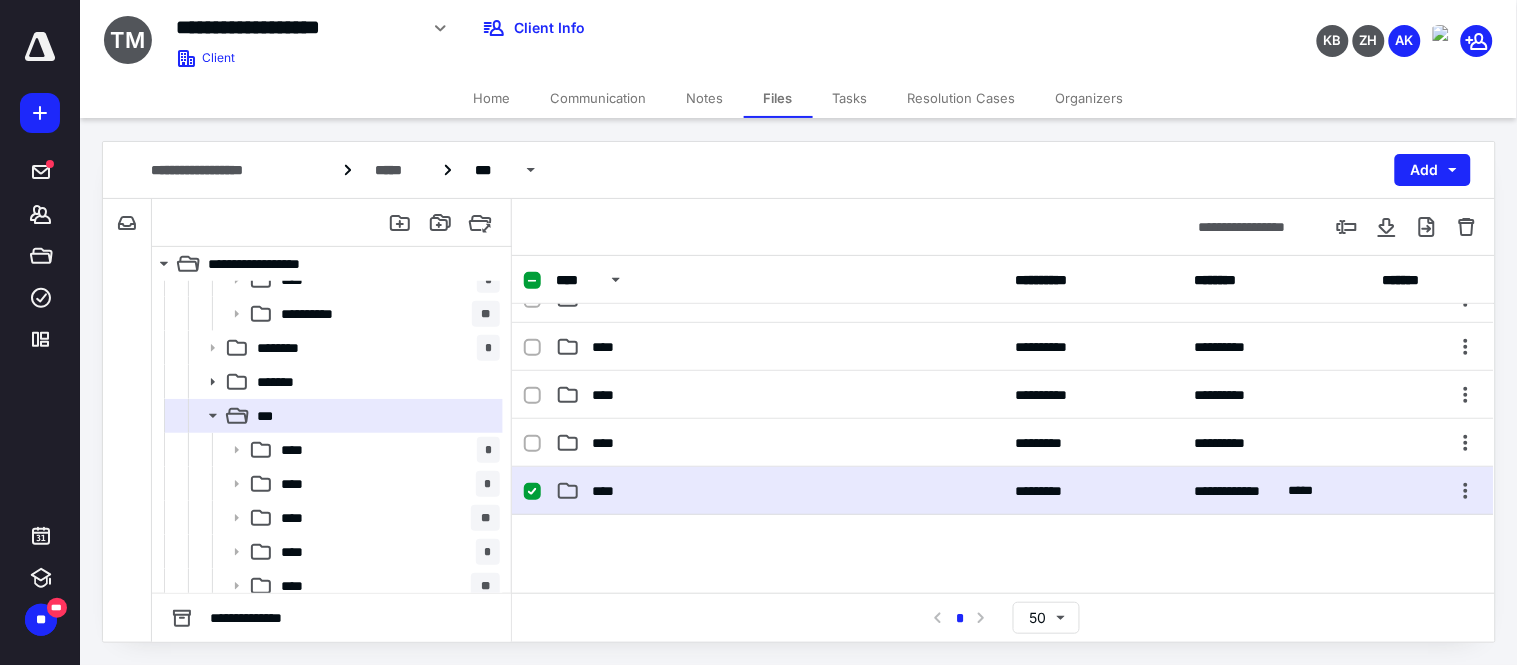 click on "****" at bounding box center [609, 491] 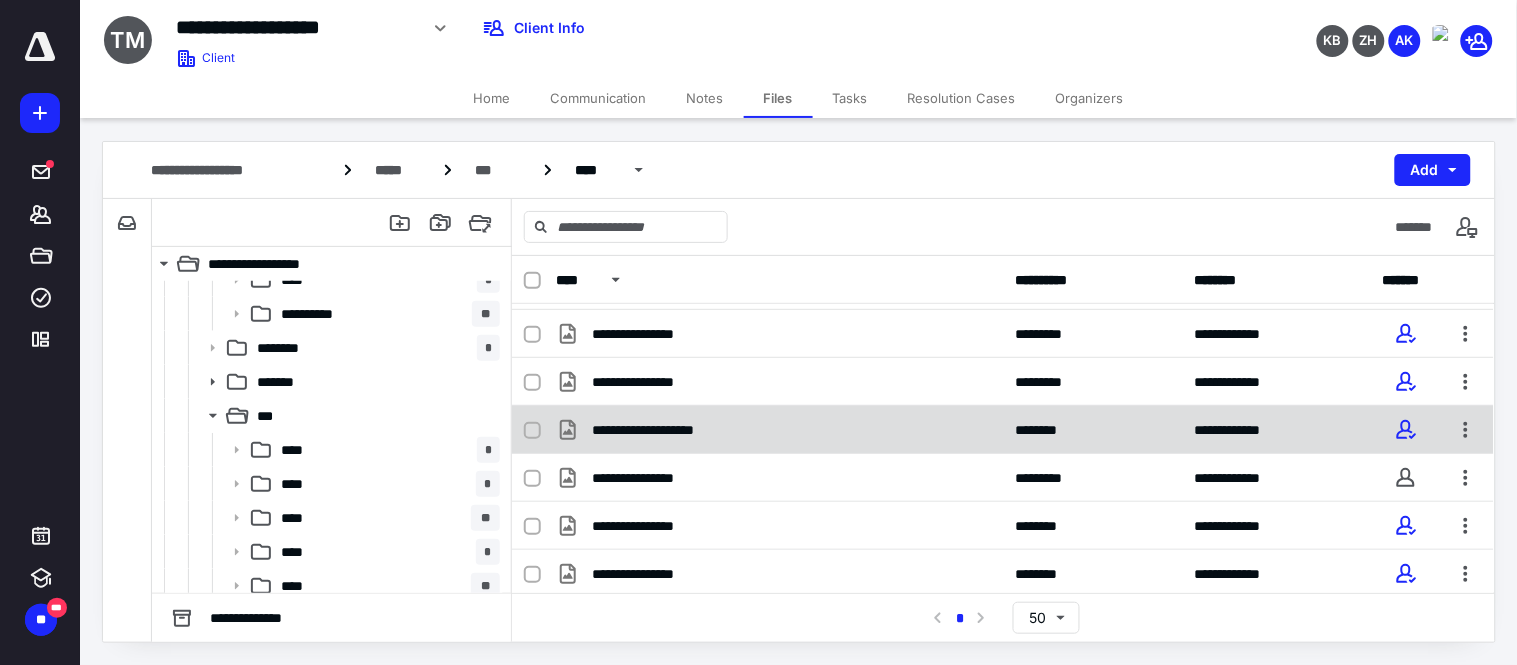 scroll, scrollTop: 47, scrollLeft: 0, axis: vertical 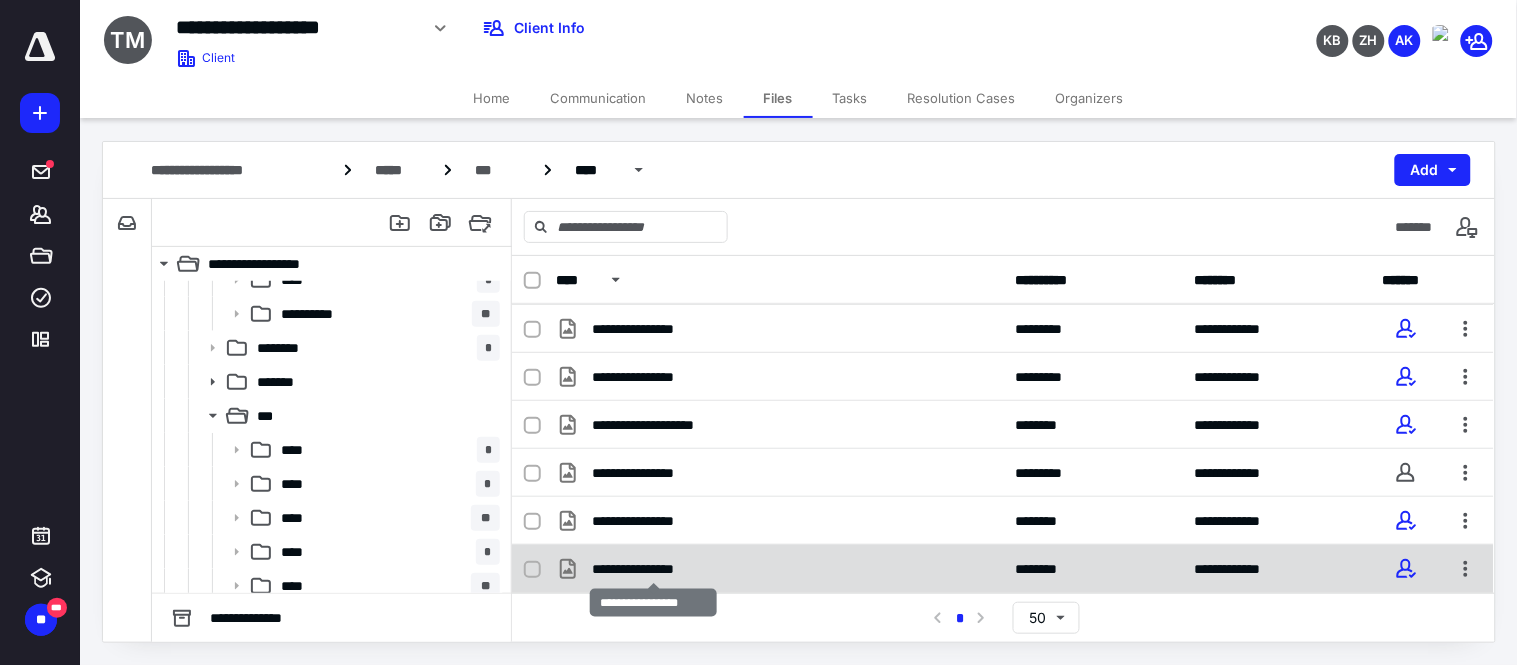checkbox on "true" 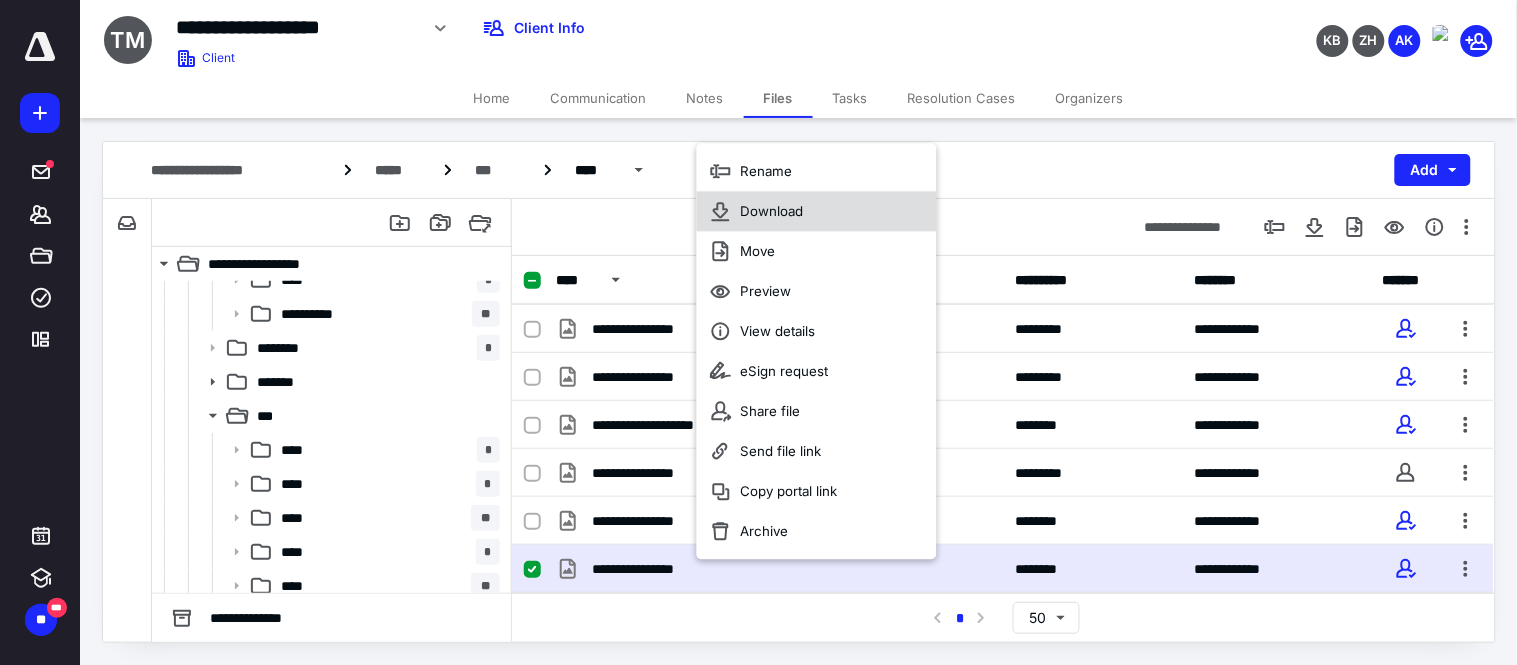 click on "Download" at bounding box center [817, 211] 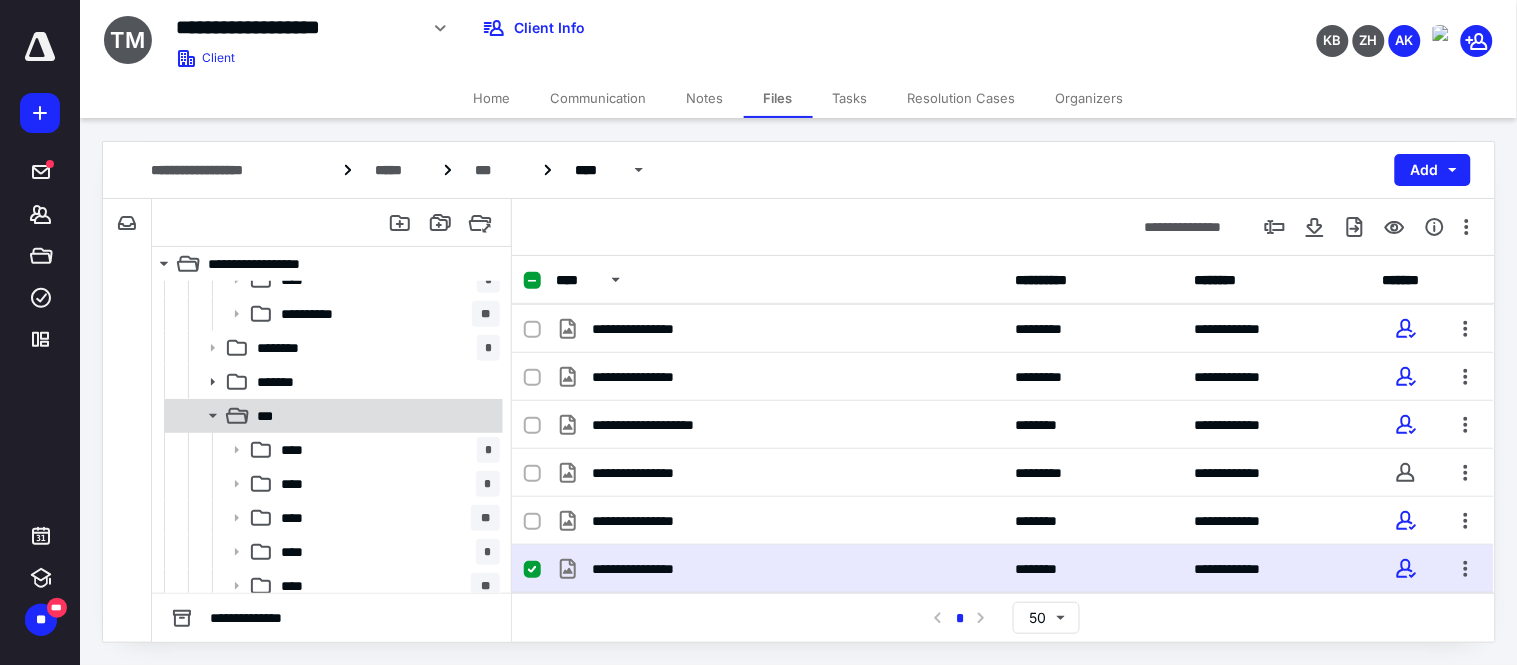 click on "***" at bounding box center (374, 416) 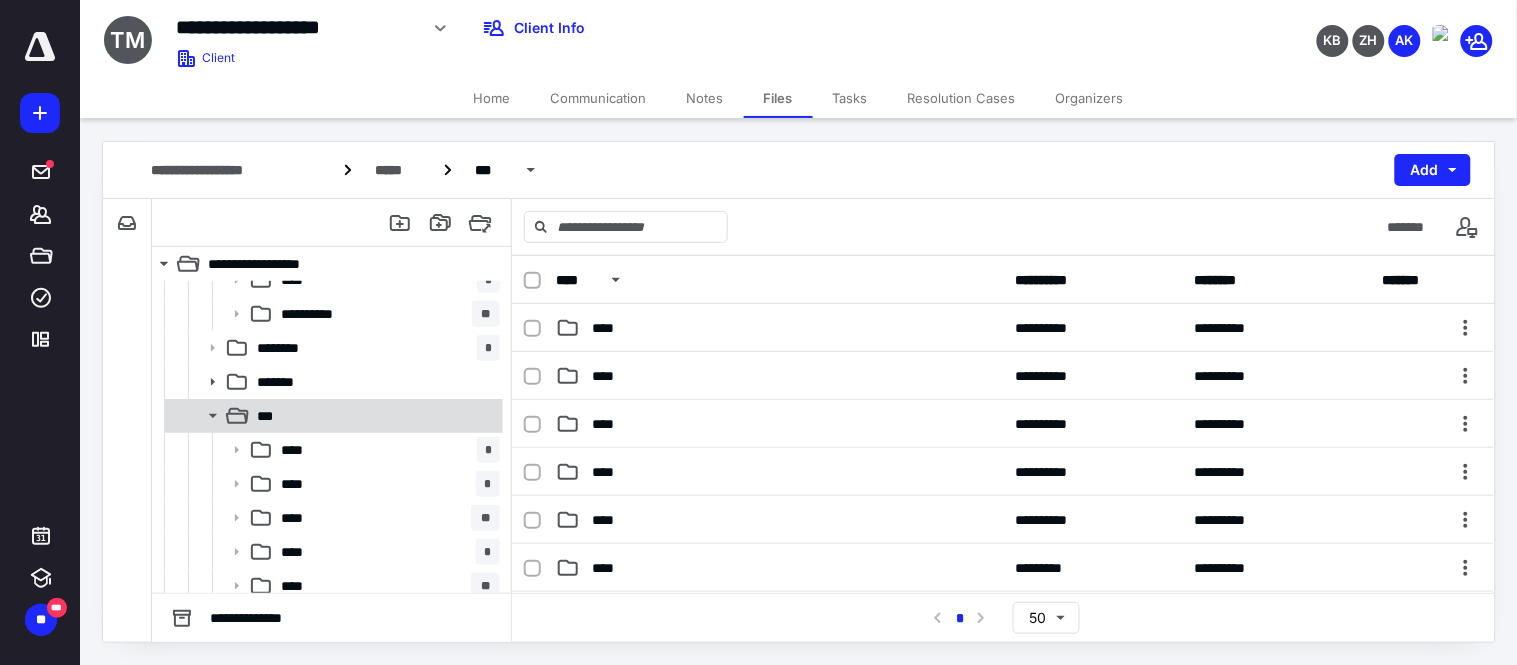 click 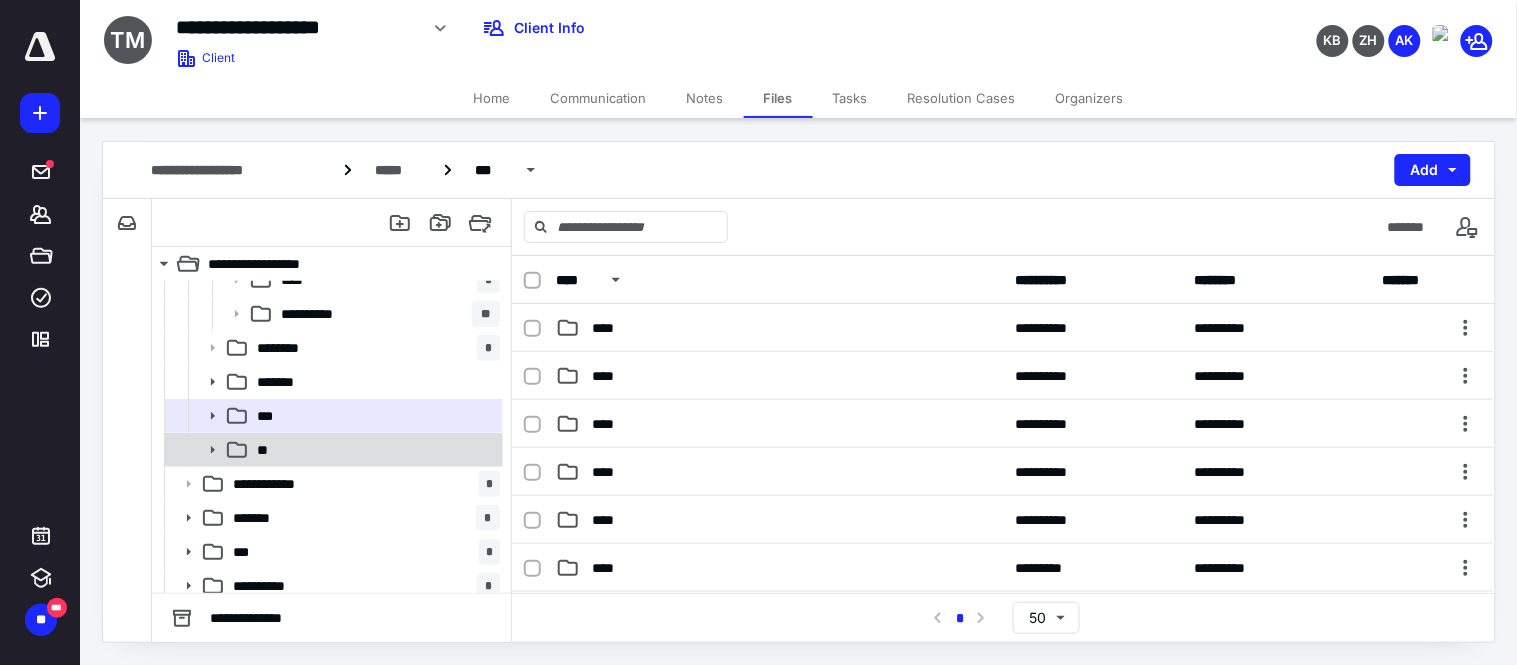 click 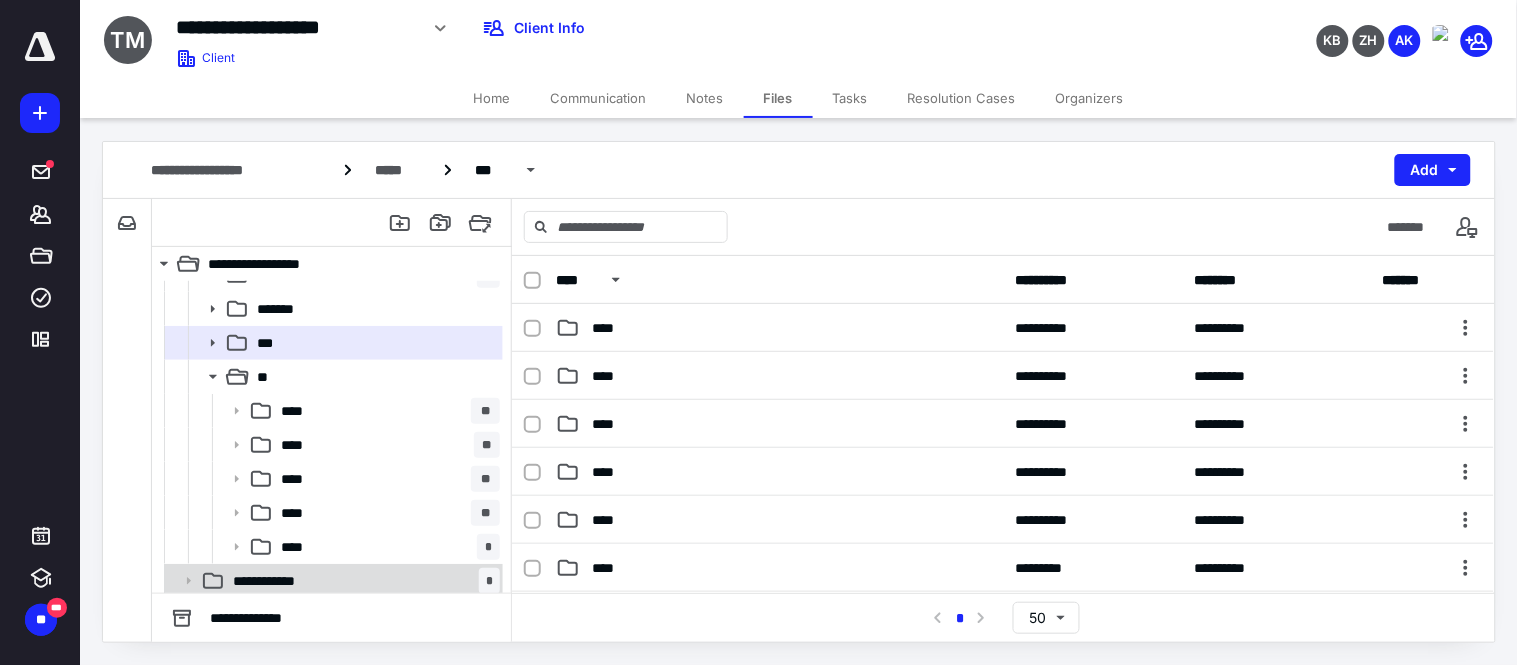 scroll, scrollTop: 333, scrollLeft: 0, axis: vertical 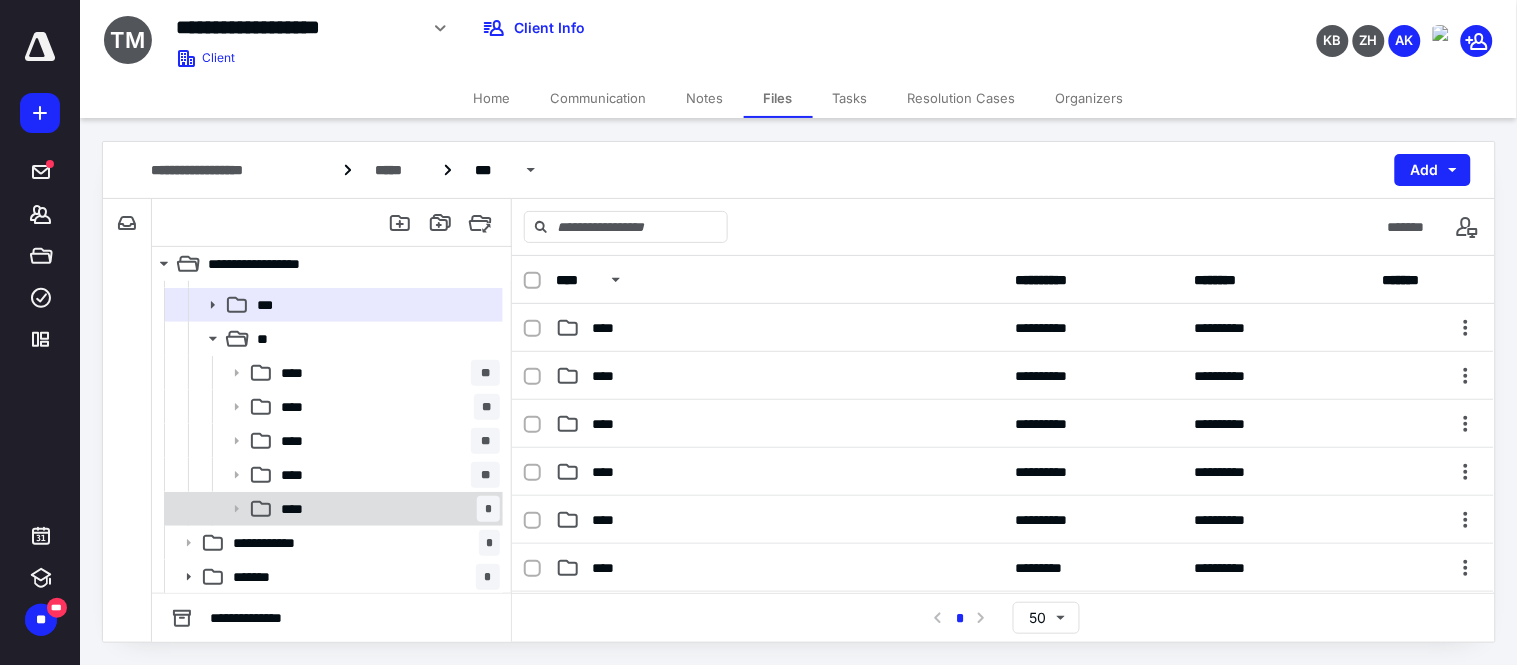 click 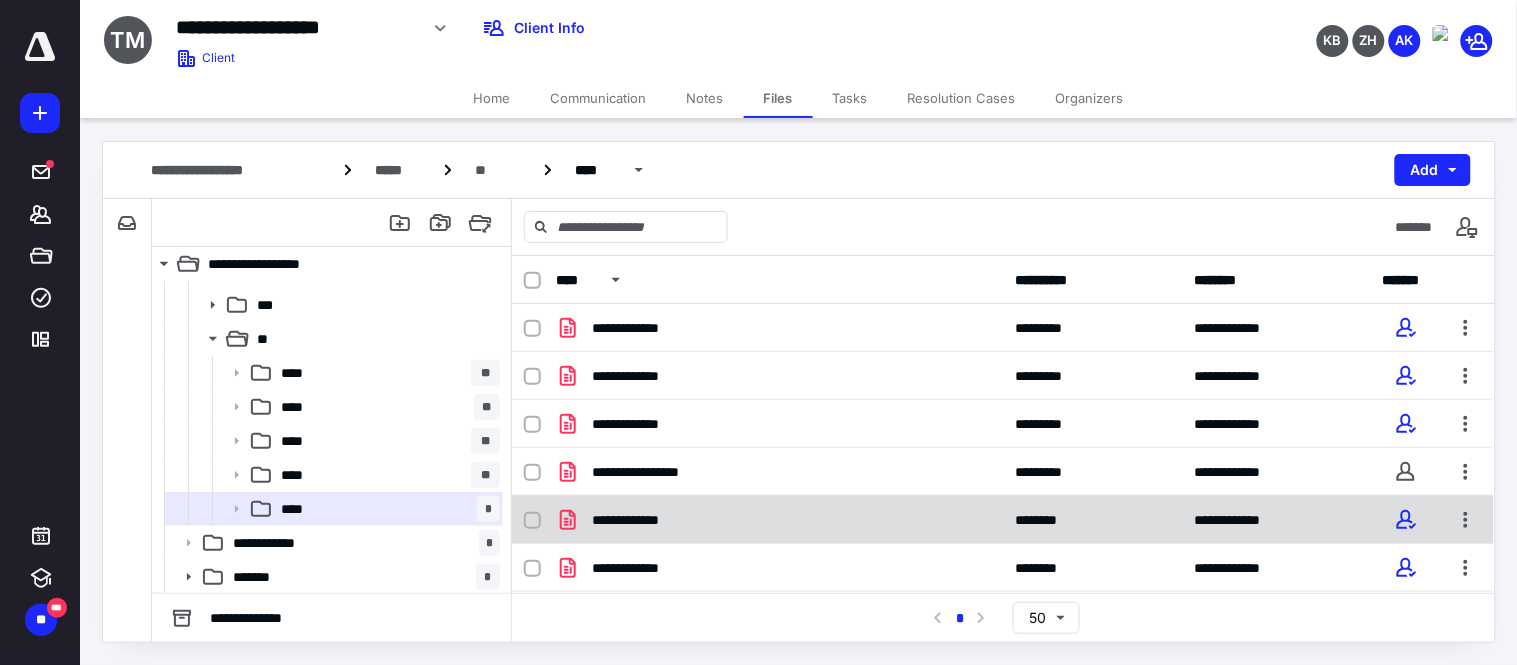 scroll, scrollTop: 47, scrollLeft: 0, axis: vertical 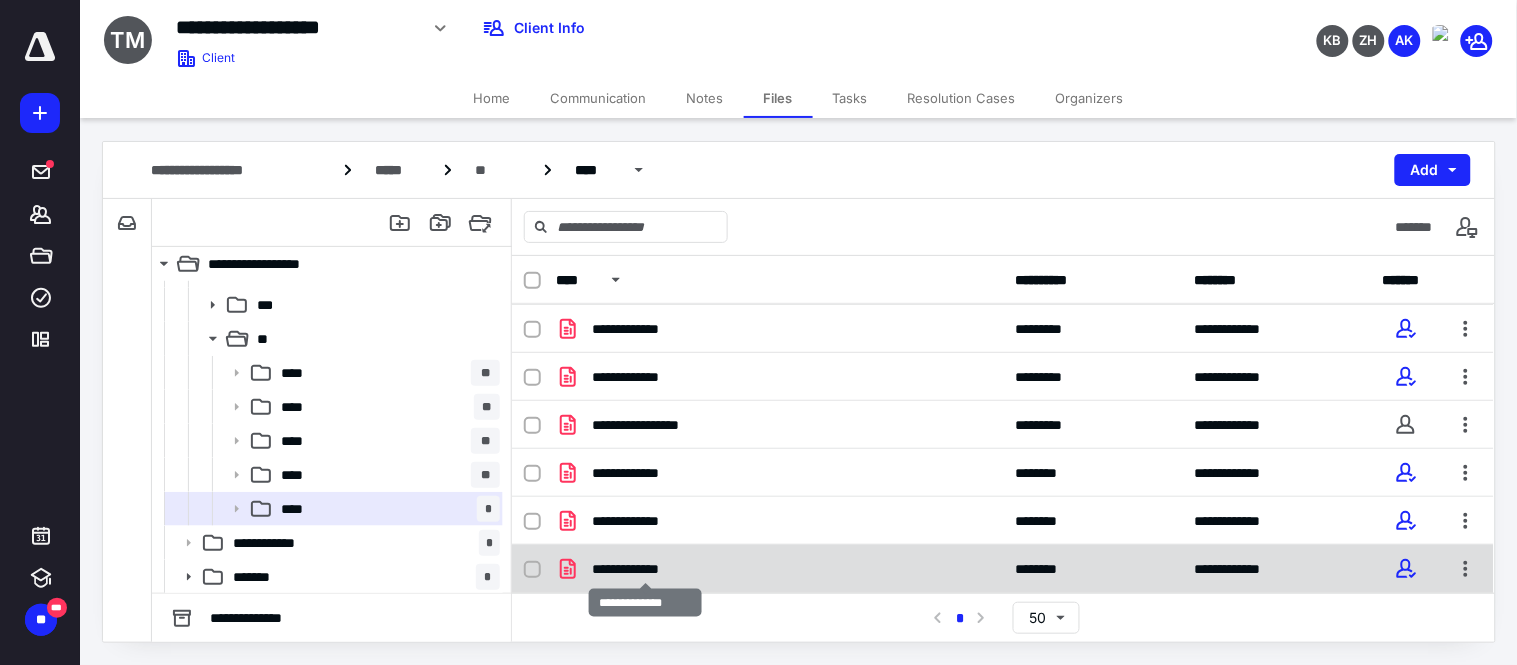 checkbox on "true" 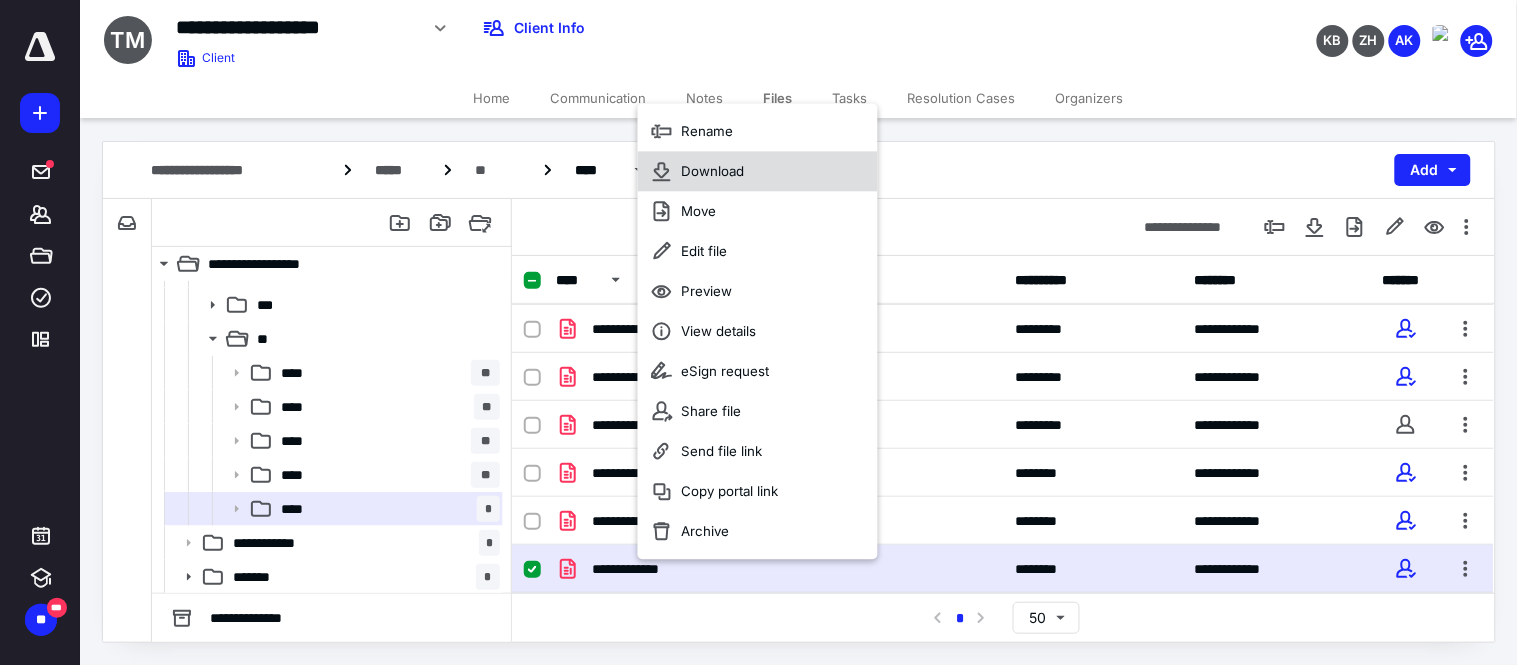 click on "Download" at bounding box center (713, 171) 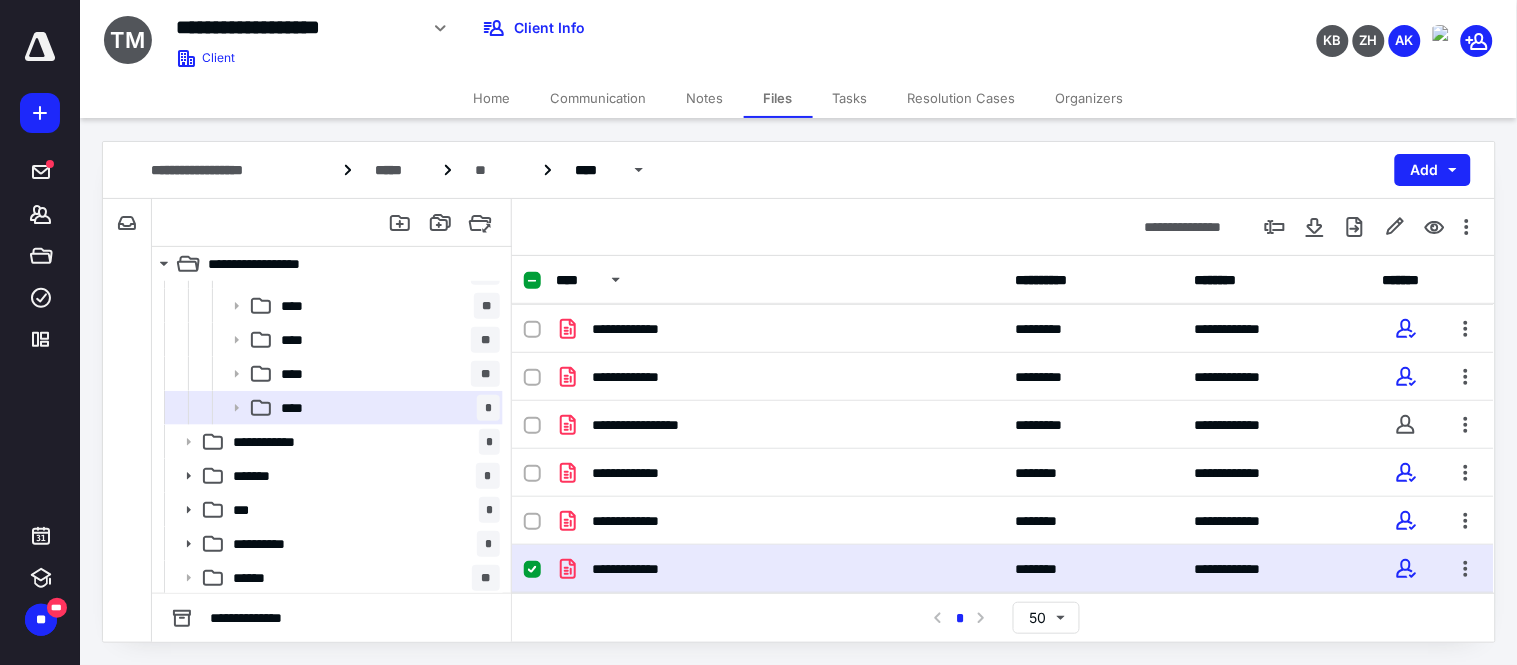 scroll, scrollTop: 435, scrollLeft: 0, axis: vertical 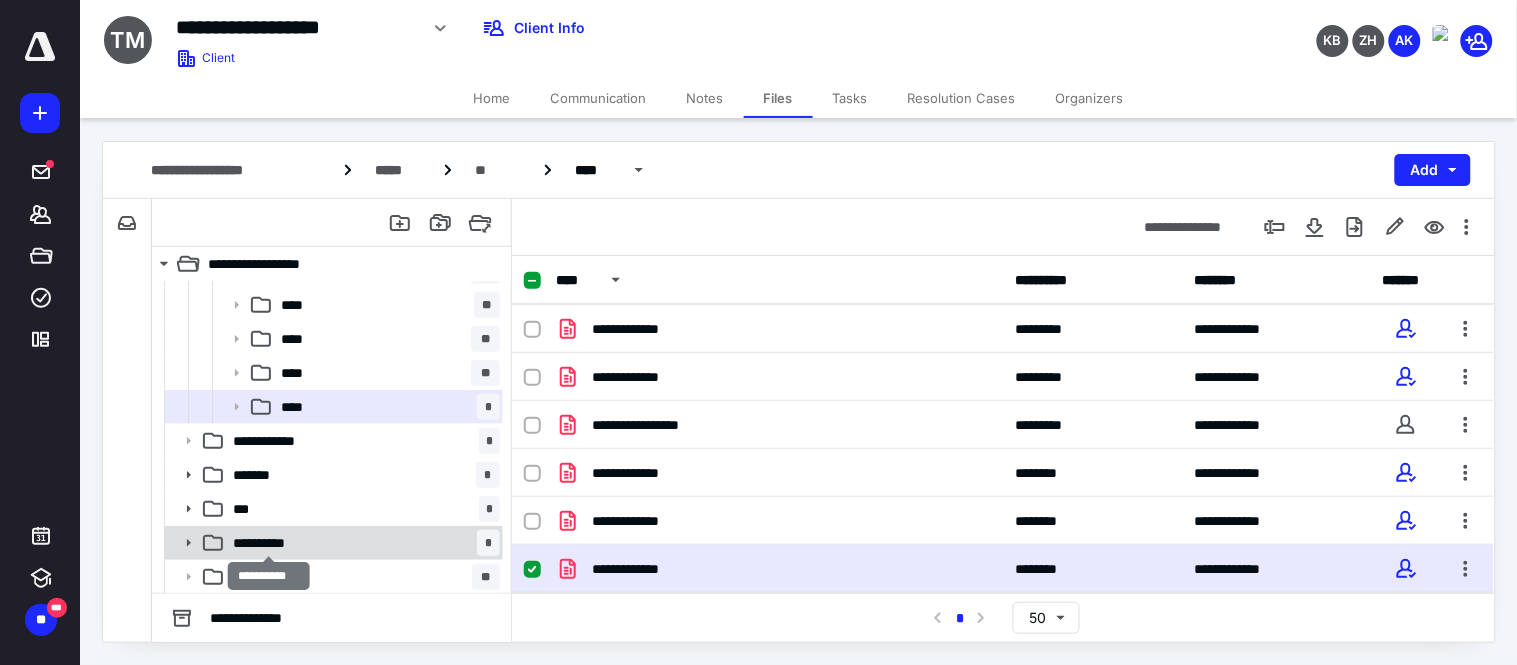 click on "**********" at bounding box center [268, 543] 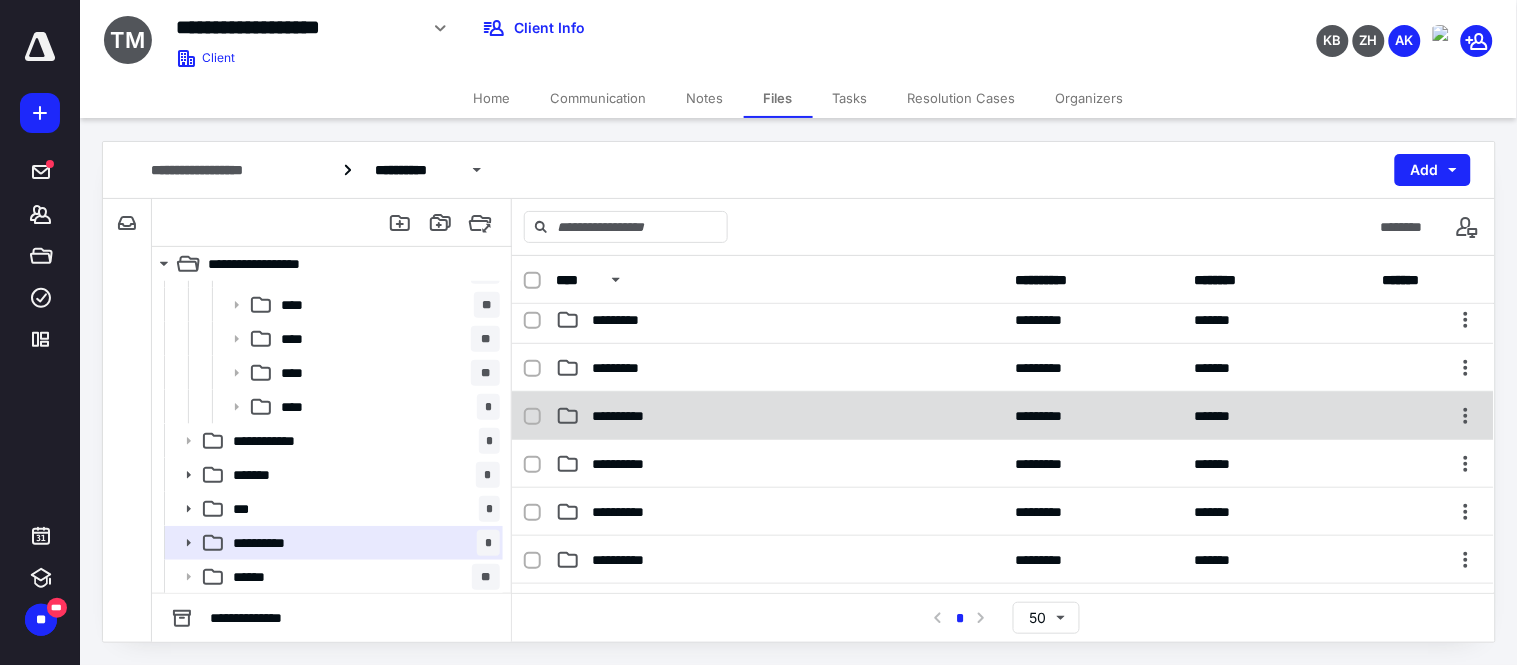 scroll, scrollTop: 0, scrollLeft: 0, axis: both 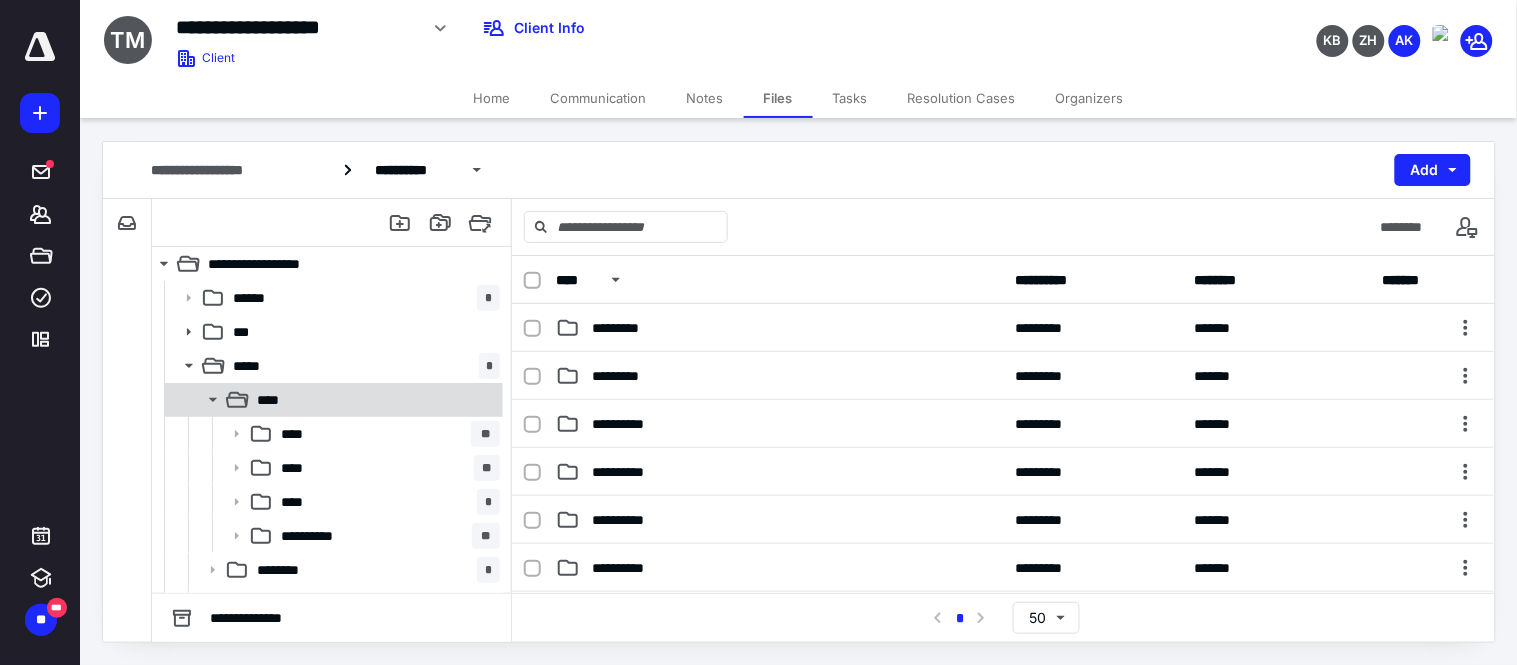 click on "****" at bounding box center [374, 400] 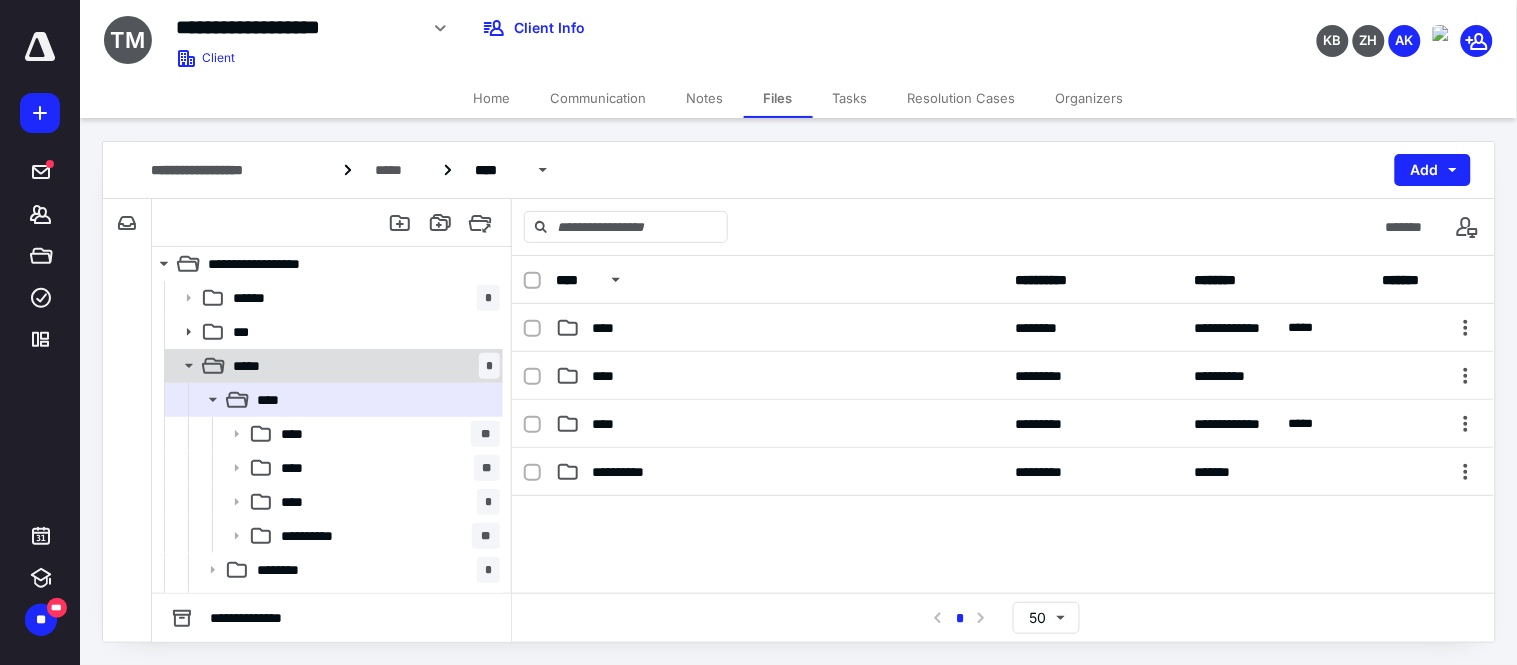 click 